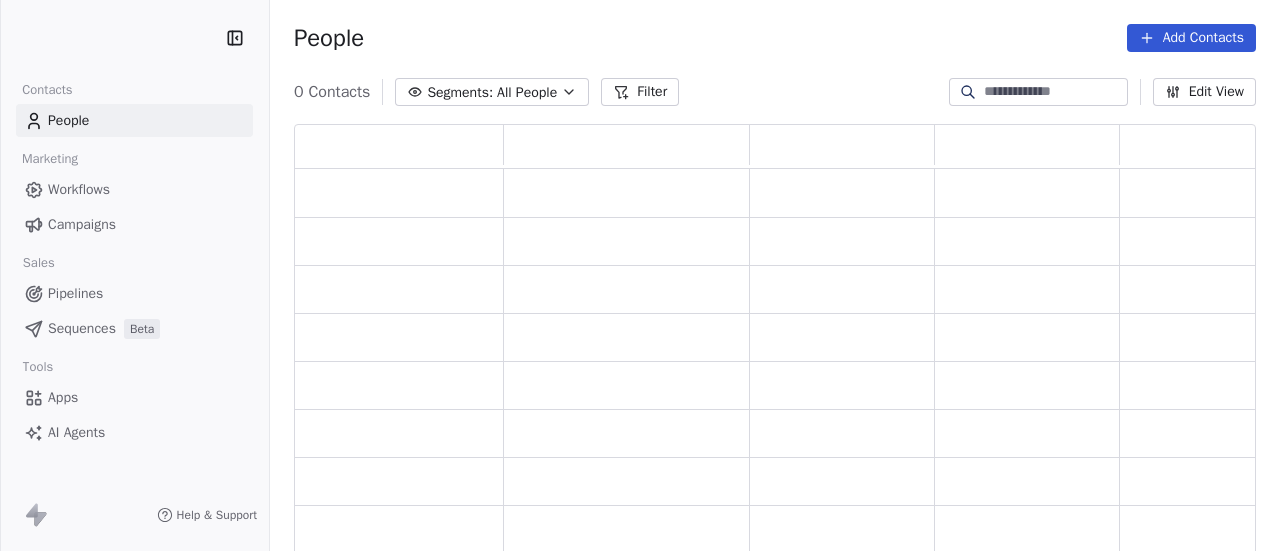 scroll, scrollTop: 0, scrollLeft: 0, axis: both 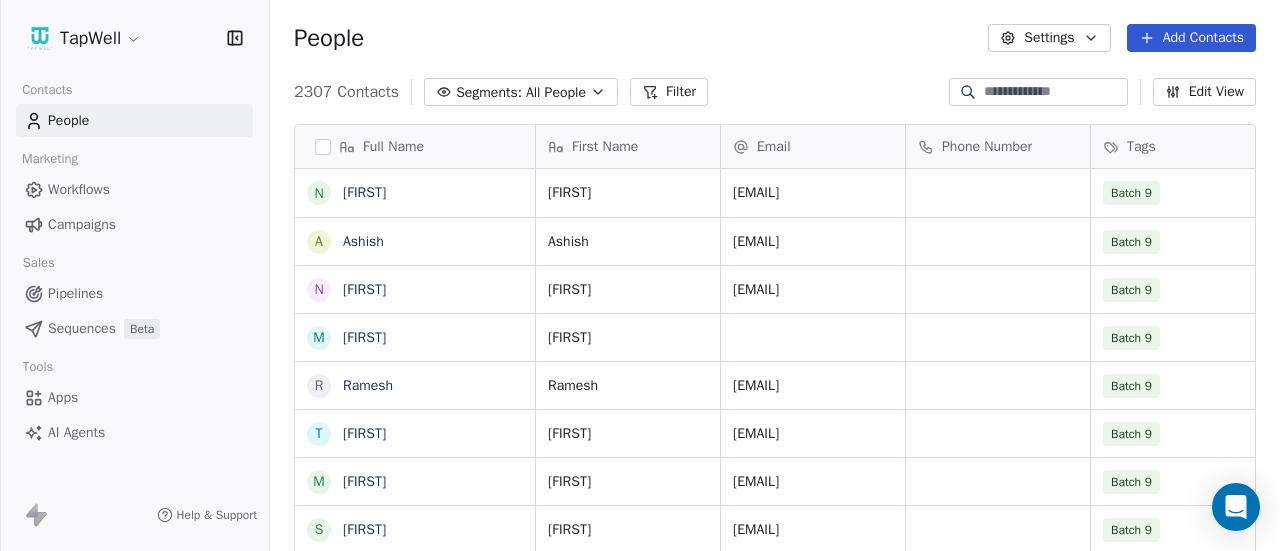 click on "Campaigns" at bounding box center (134, 224) 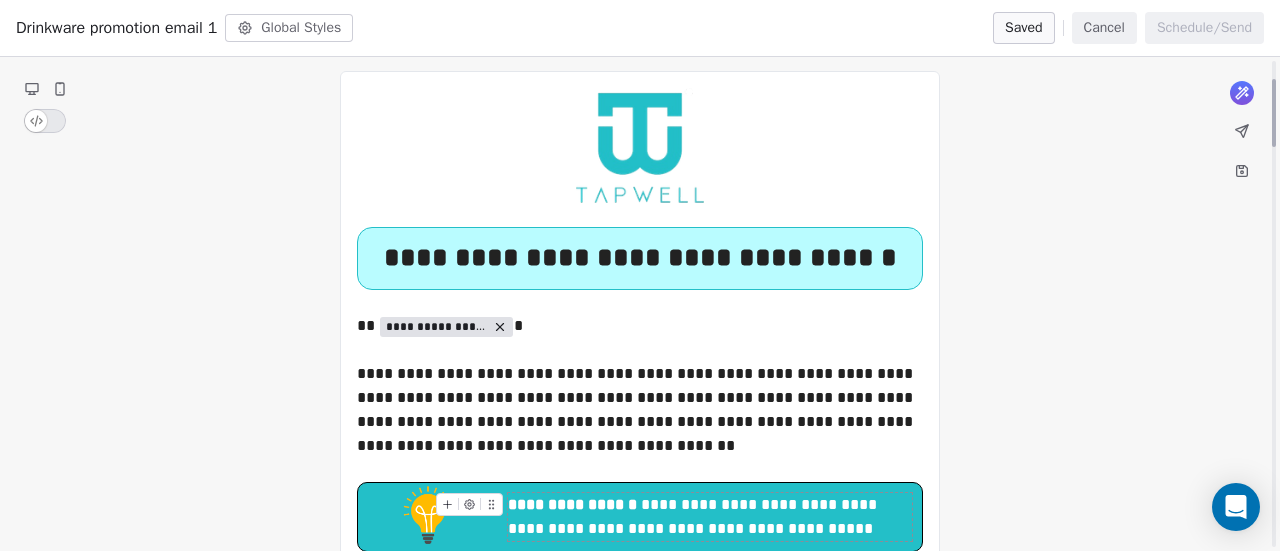 scroll, scrollTop: 0, scrollLeft: 0, axis: both 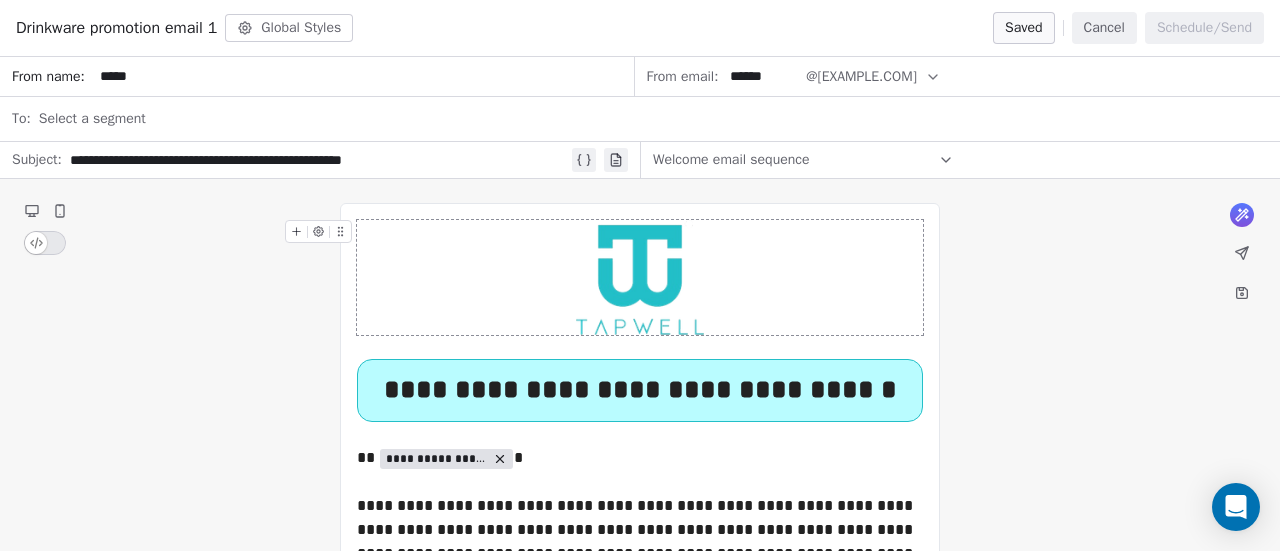 click on "Select a segment" at bounding box center (653, 119) 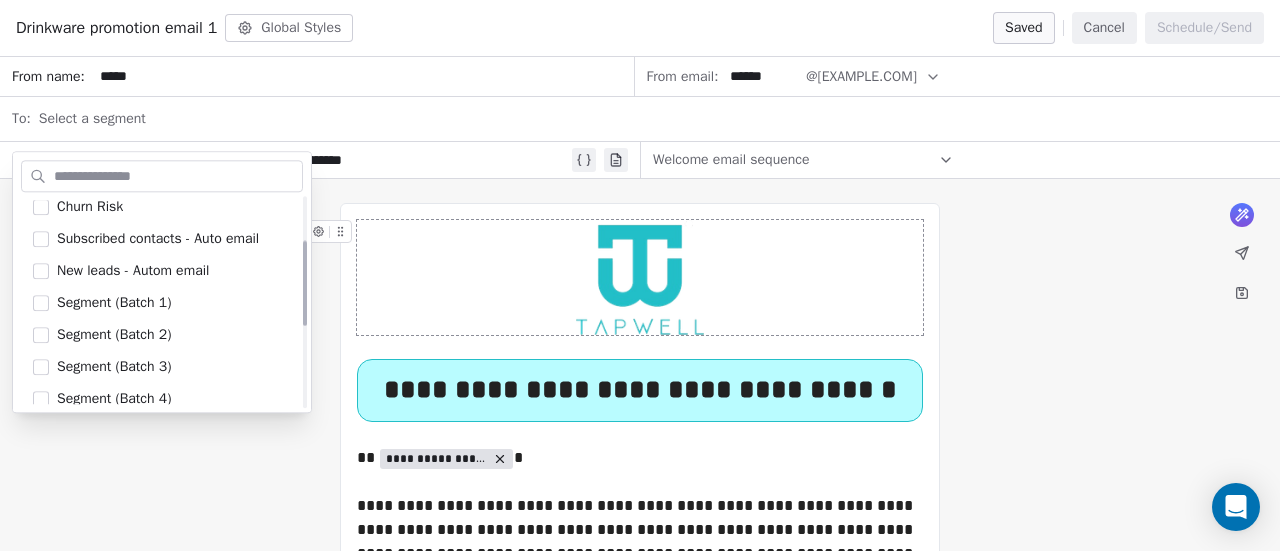 scroll, scrollTop: 100, scrollLeft: 0, axis: vertical 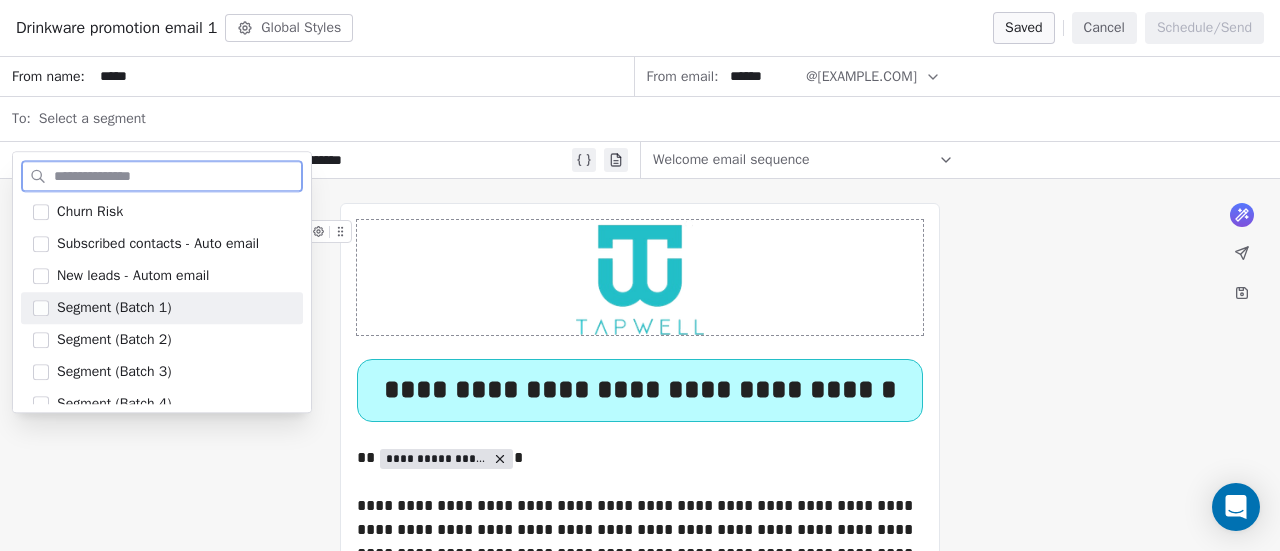 click at bounding box center [41, 308] 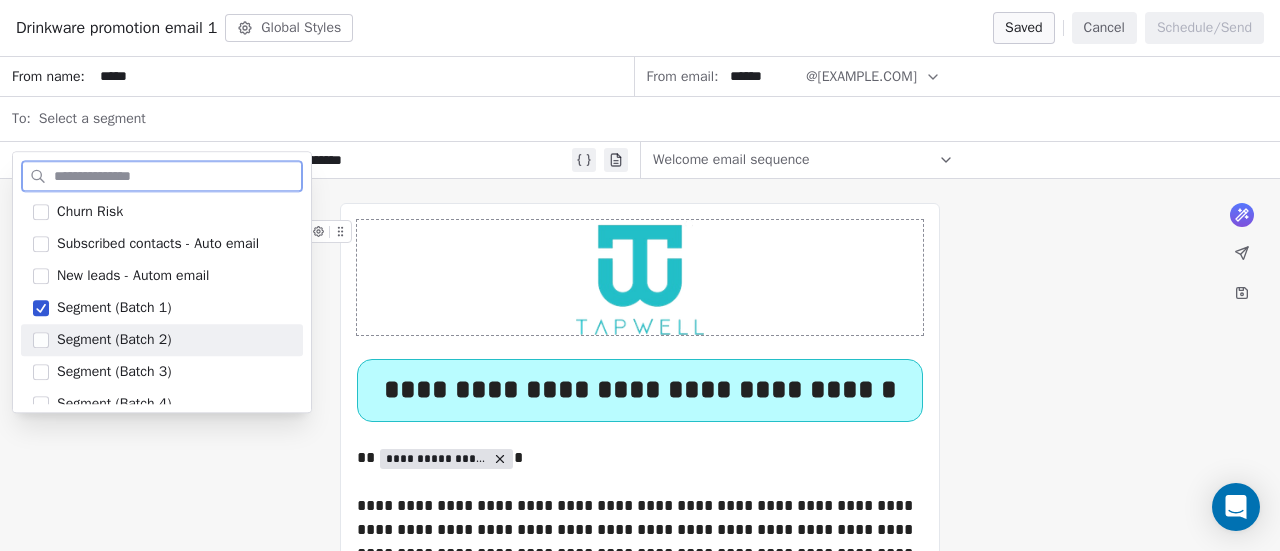 click at bounding box center [41, 340] 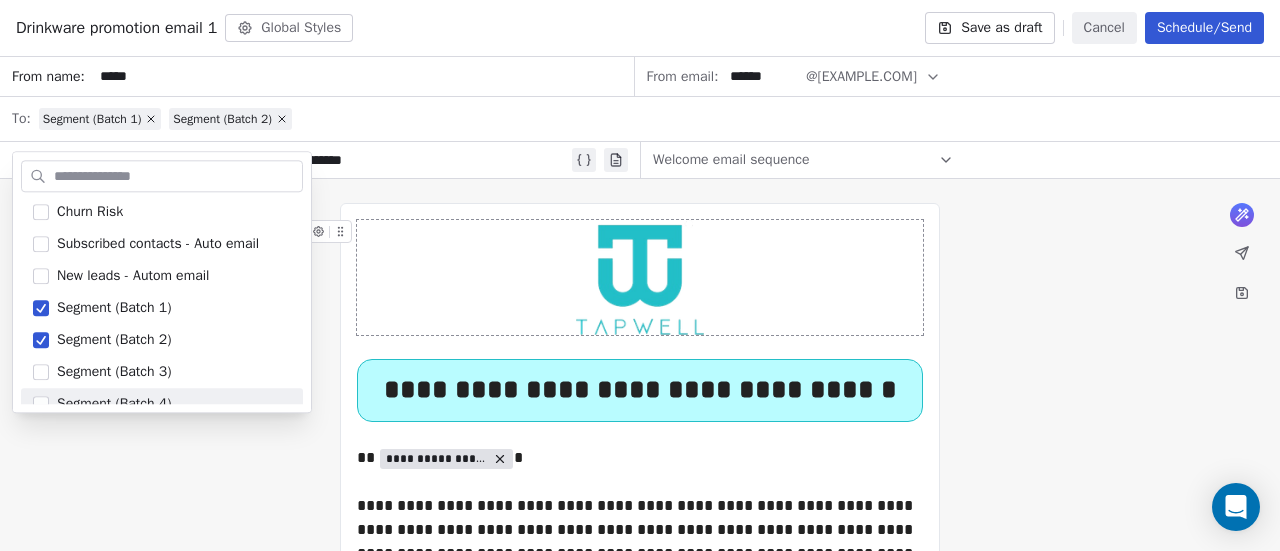 click on "**********" at bounding box center (640, 1902) 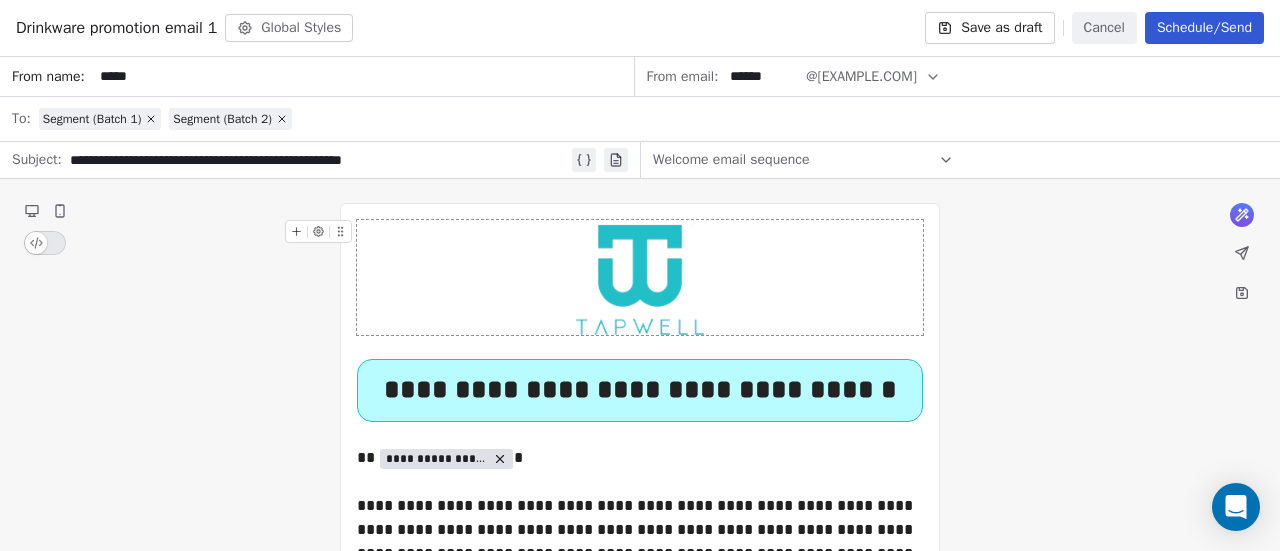 click on "******" at bounding box center (762, 76) 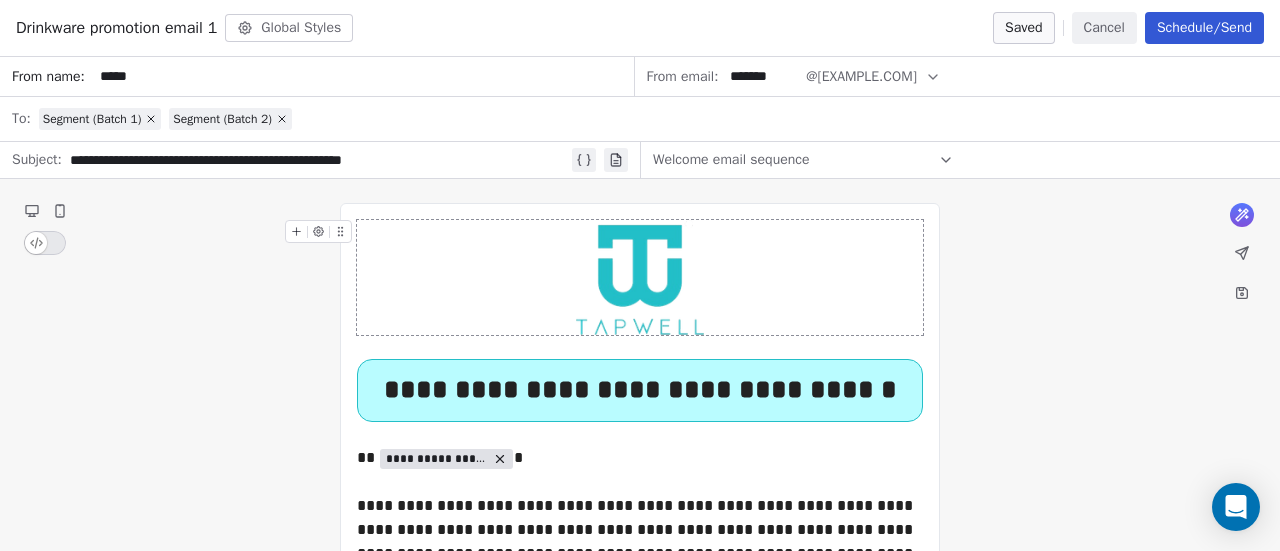 type on "*******" 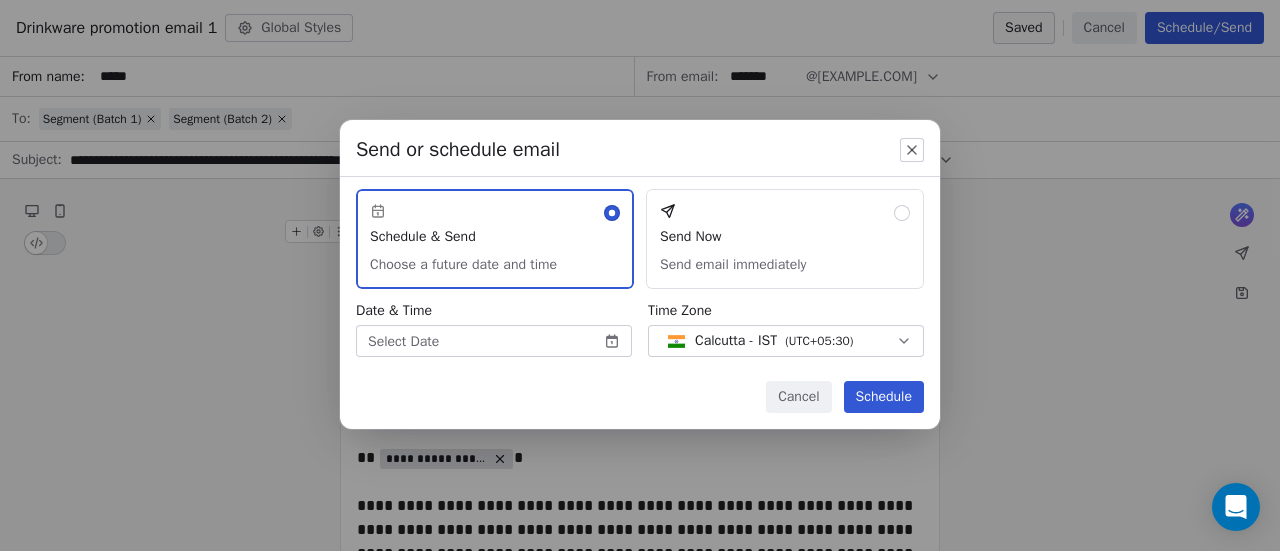 click on "TapWell Contacts People Marketing Workflows Campaigns Sales Pipelines Sequences Beta Tools Apps AI Agents Help & Support Campaigns  Create new campaign All ( 158 ) All ( 158 ) Drafts ( 41 ) Drafts ( 41 ) In Progress ( 4 ) In Progress ( 4 ) Scheduled ( 0 ) Scheduled ( 0 ) Sent ( 113 ) Sent ( 113 ) Name Status Analytics Actions Drinkware promotion email 5 Created on Jul 23, 2025, 12:43 PM To: Segment (Batch 8)  Draft - Open Rate - Click Rate - Unsubscribe Drinkware promotion email 4 Created on Jul 23, 2025, 12:43 PM To: Segment (Batch 8)  Draft - Open Rate - Click Rate - Unsubscribe Drinkware promotion email 3 Created on Jul 23, 2025, 12:43 PM To: Segment (Batch 8)  Draft - Open Rate - Click Rate - Unsubscribe Drinkware promotion email 2 Created on Jul 23, 2025, 12:43 PM To: Segment (Batch 8)  Draft - Open Rate - Click Rate - Unsubscribe Drinkware promotion email 1 Created on Jul 23, 2025, 12:42 PM To: Segment (Batch 1) + 1 more Draft - Open Rate - Click Rate - Unsubscribe Travel promotion email 5 Sent 411 /" at bounding box center [640, 275] 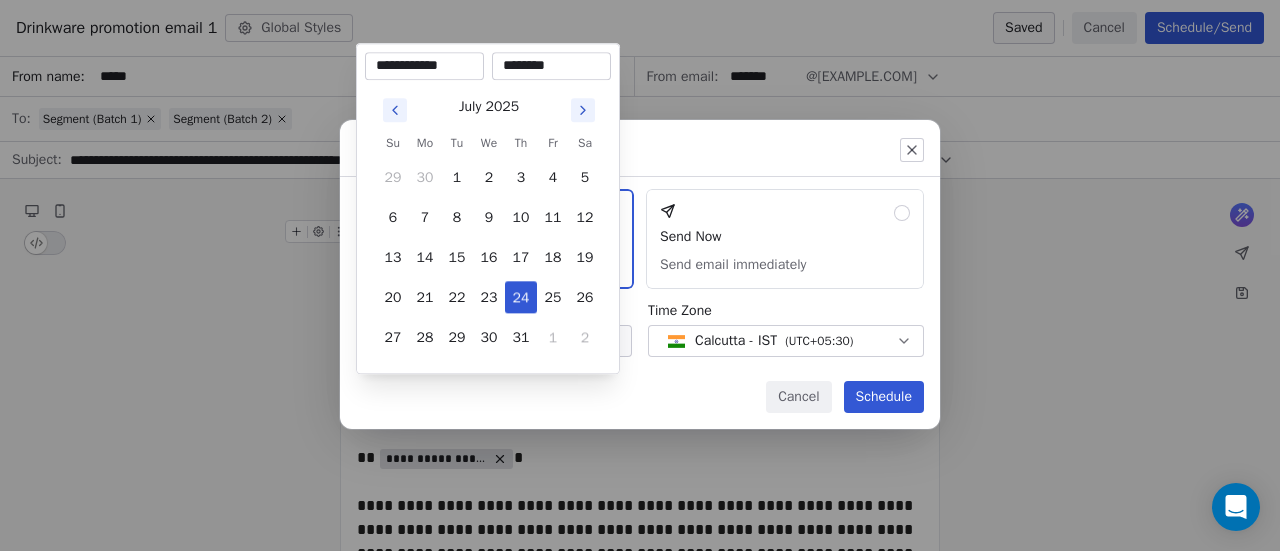 click on "********" at bounding box center [551, 66] 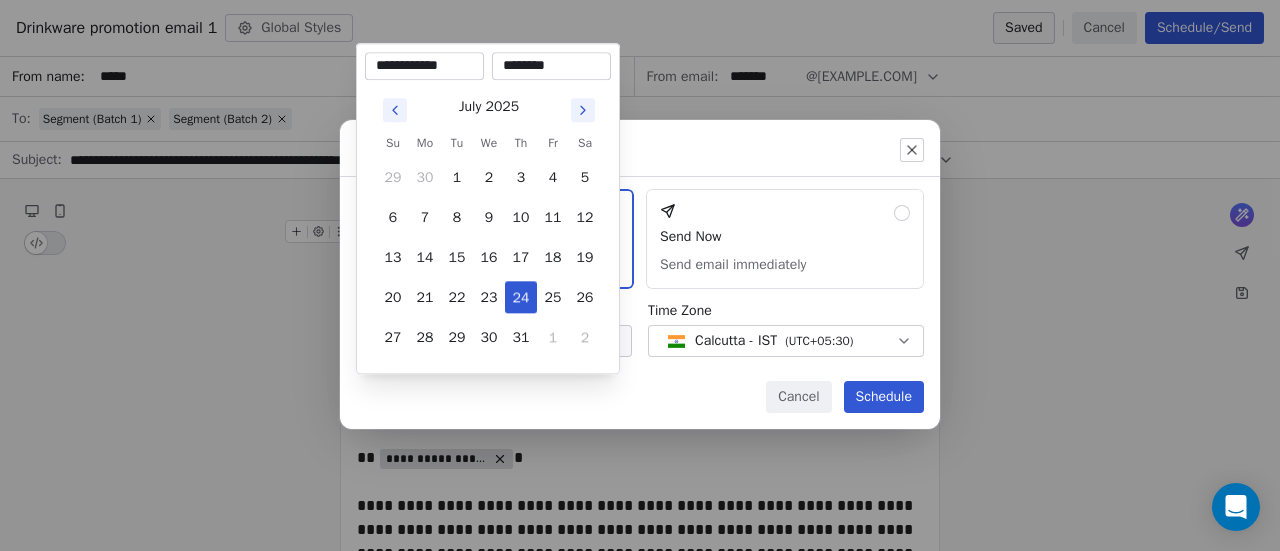 click on "********" at bounding box center [551, 66] 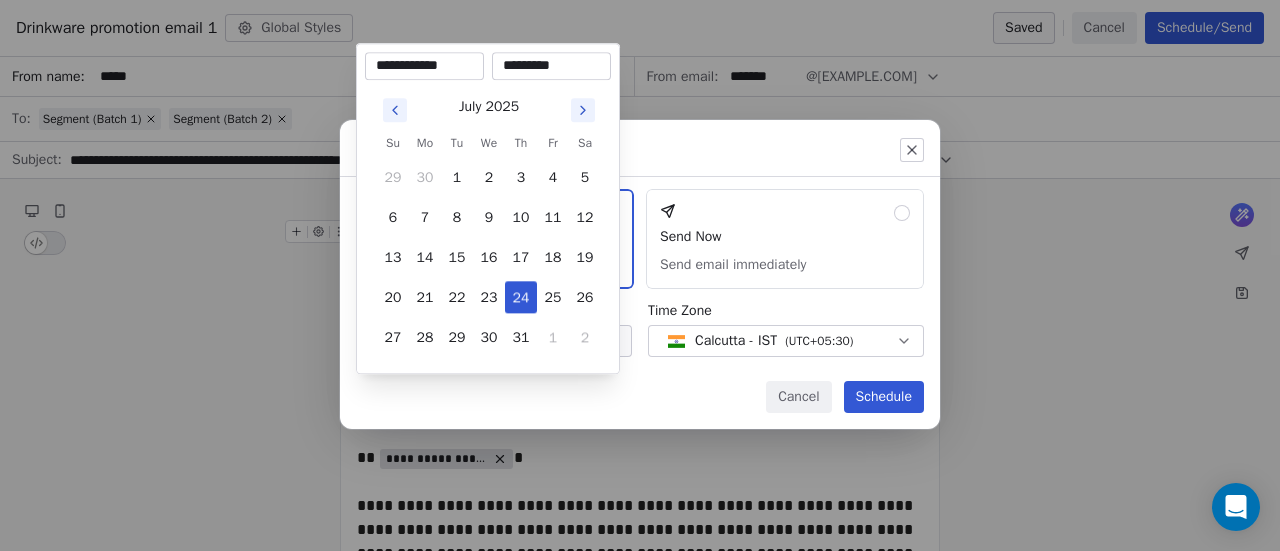 type on "*********" 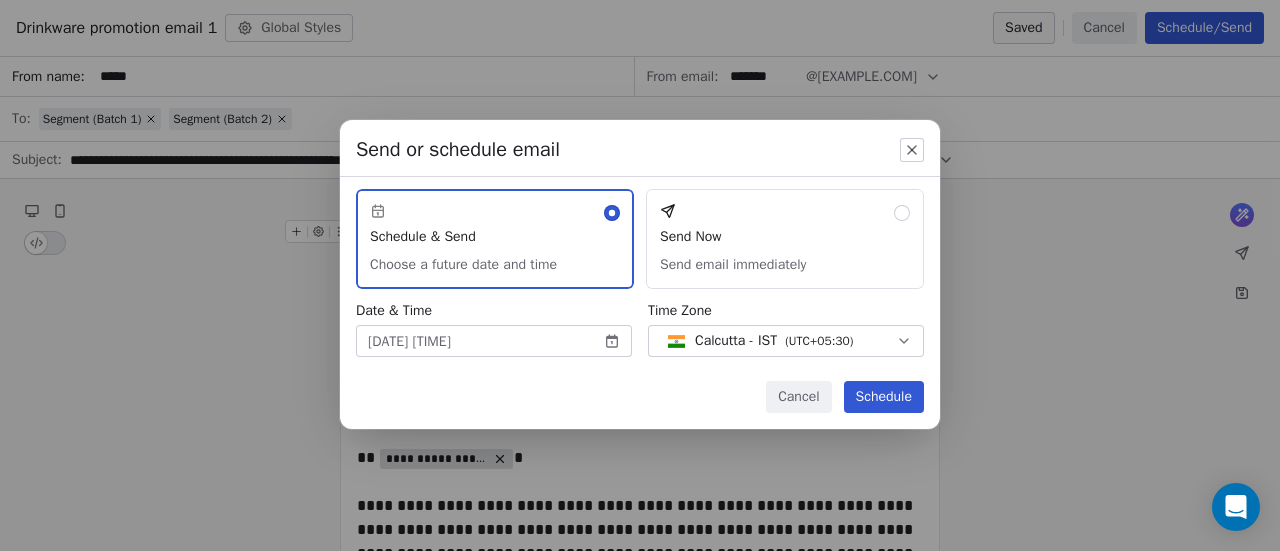 click on "TapWell Contacts People Marketing Workflows Campaigns Sales Pipelines Sequences Beta Tools Apps AI Agents Help & Support Campaigns  Create new campaign All ( 158 ) All ( 158 ) Drafts ( 41 ) Drafts ( 41 ) In Progress ( 4 ) In Progress ( 4 ) Scheduled ( 0 ) Scheduled ( 0 ) Sent ( 113 ) Sent ( 113 ) Name Status Analytics Actions Drinkware promotion email 5 Created on Jul 23, 2025, 12:43 PM To: Segment (Batch 8)  Draft - Open Rate - Click Rate - Unsubscribe Drinkware promotion email 4 Created on Jul 23, 2025, 12:43 PM To: Segment (Batch 8)  Draft - Open Rate - Click Rate - Unsubscribe Drinkware promotion email 3 Created on Jul 23, 2025, 12:43 PM To: Segment (Batch 8)  Draft - Open Rate - Click Rate - Unsubscribe Drinkware promotion email 2 Created on Jul 23, 2025, 12:43 PM To: Segment (Batch 8)  Draft - Open Rate - Click Rate - Unsubscribe Drinkware promotion email 1 Created on Jul 23, 2025, 12:42 PM To: Segment (Batch 1) + 1 more Draft - Open Rate - Click Rate - Unsubscribe Travel promotion email 5 Sent 411 /" at bounding box center (640, 275) 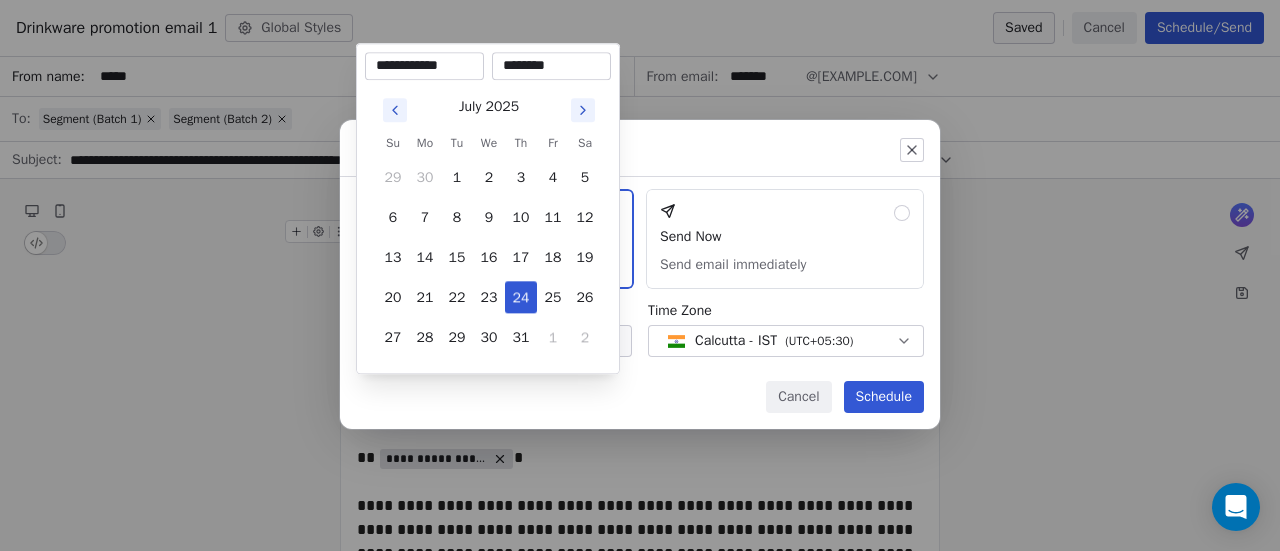 click on "********" at bounding box center (551, 66) 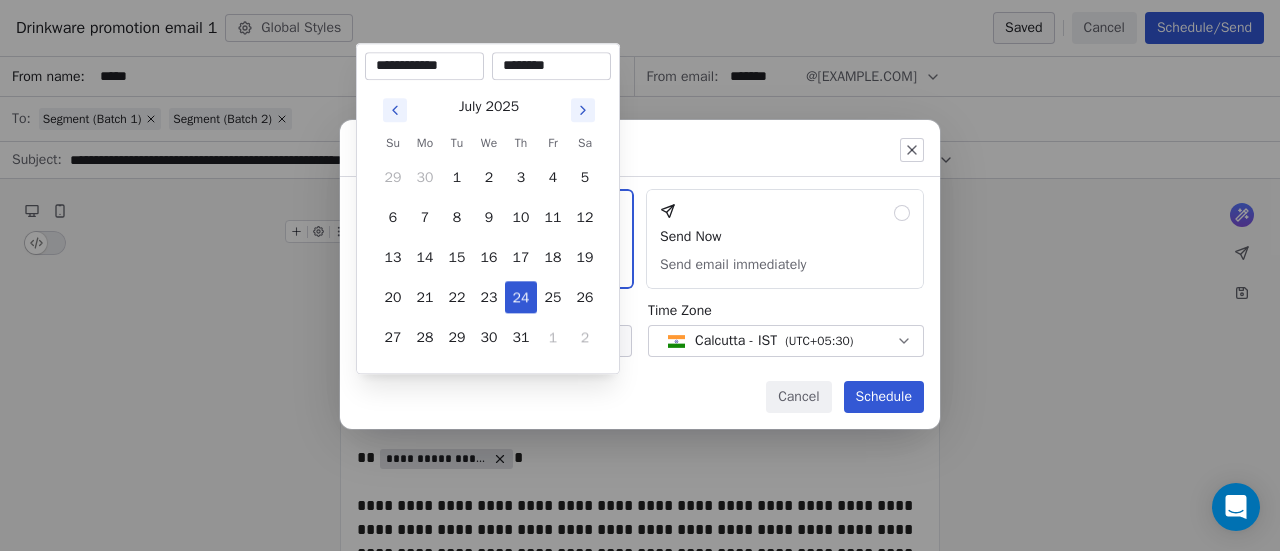 click on "********" at bounding box center (551, 66) 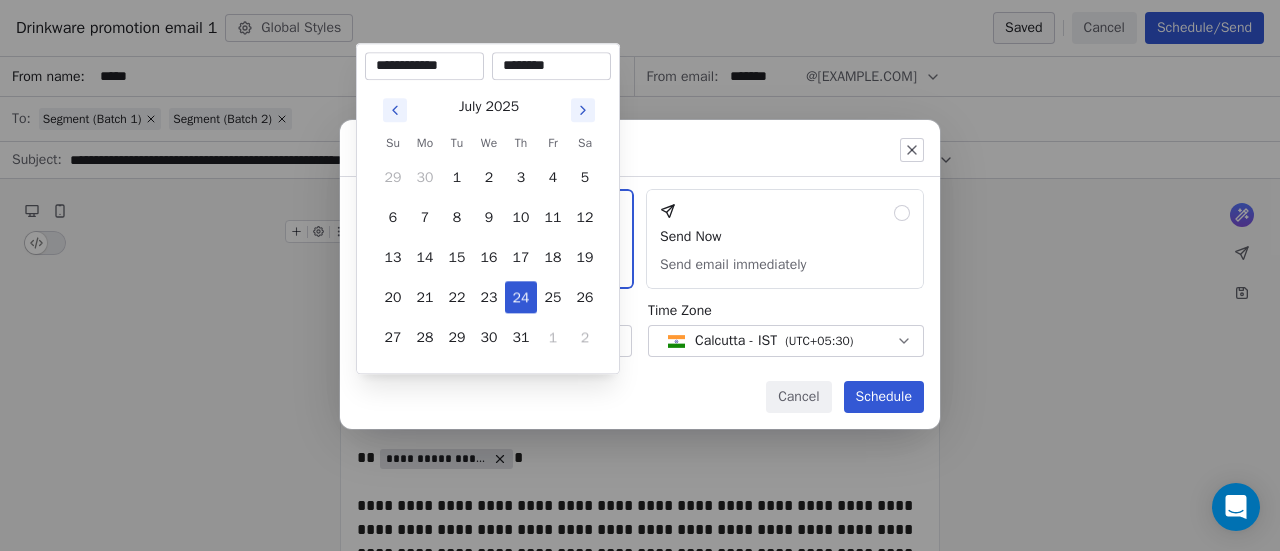 click on "Send or schedule email Schedule & Send Choose a future date and time Send Now Send email immediately Date & Time Jul 24, 2025 12:30 PM Time Zone Calcutta - IST ( UTC+05:30 ) Cancel Schedule" at bounding box center [640, 275] 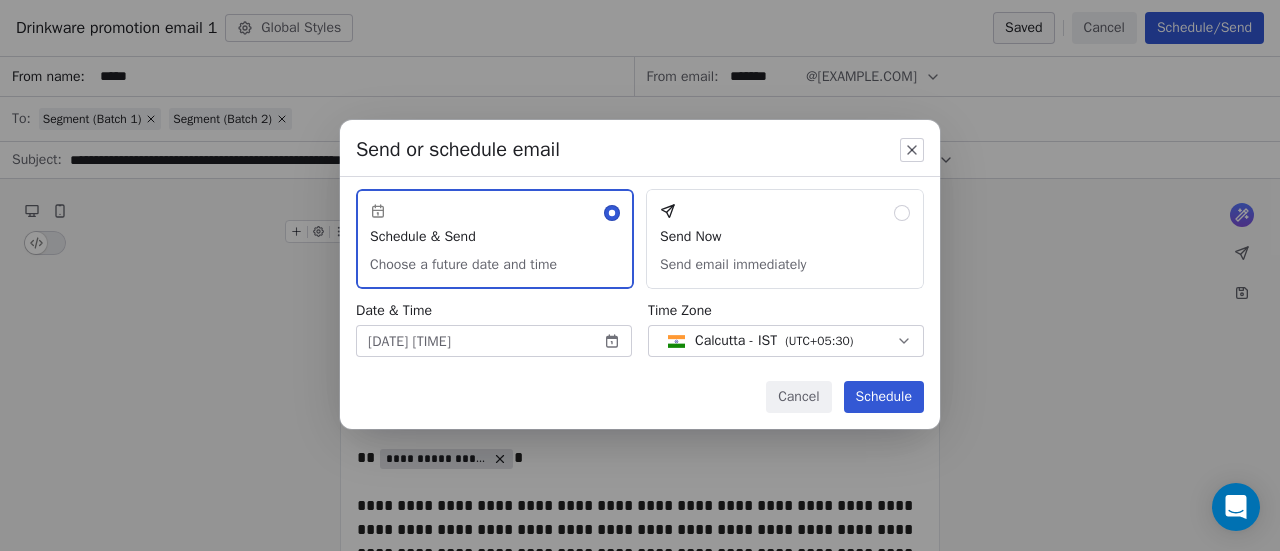click on "Schedule" at bounding box center [884, 397] 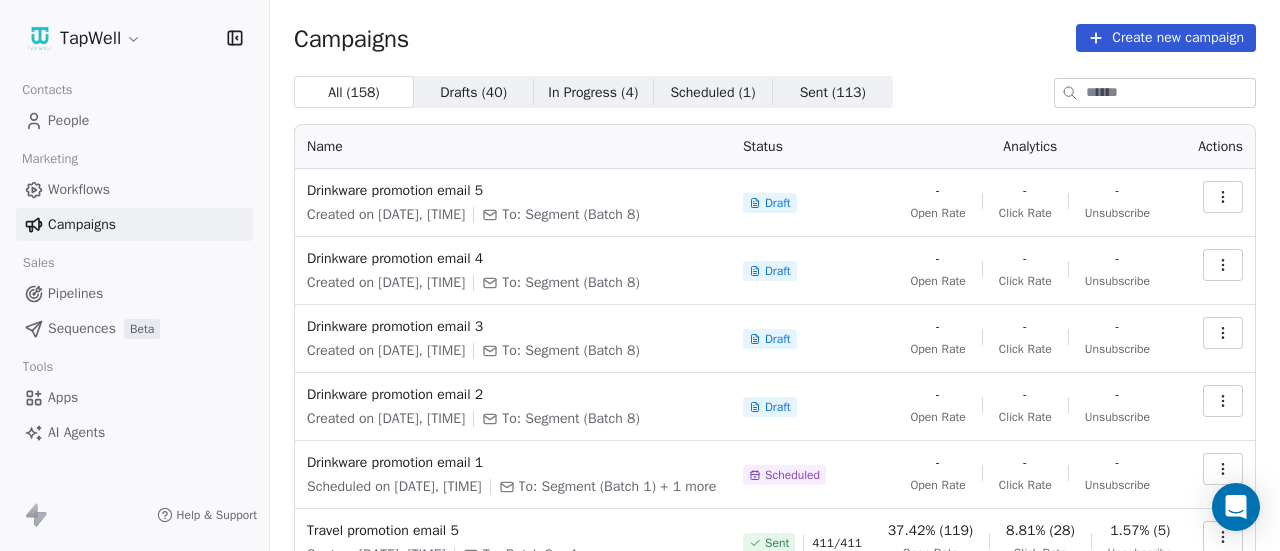 click at bounding box center (1223, 401) 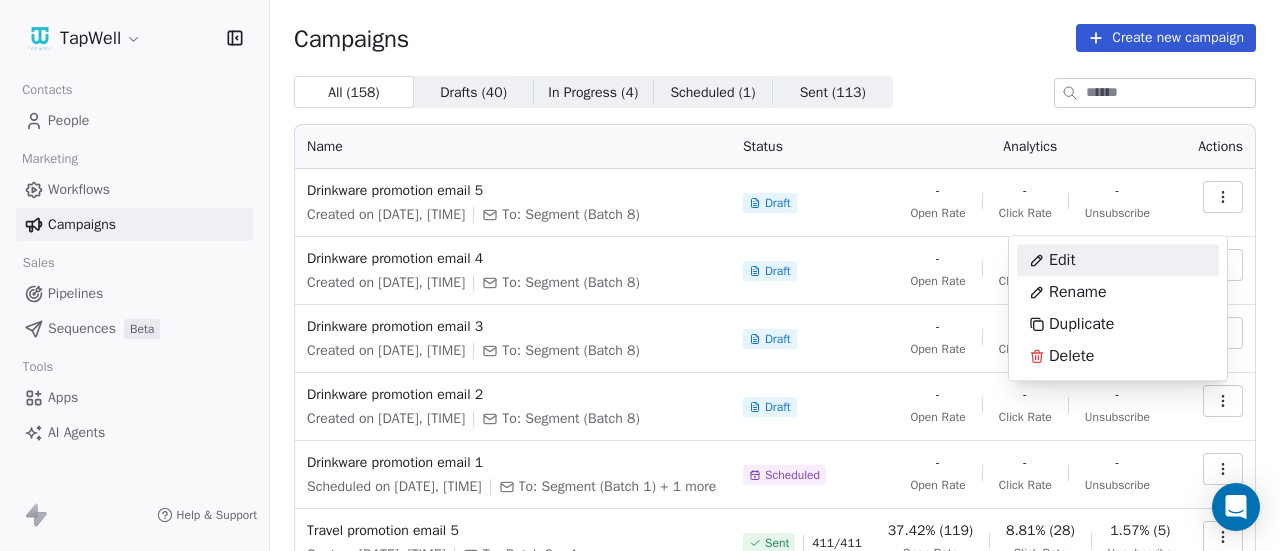 click on "TapWell Contacts People Marketing Workflows Campaigns Sales Pipelines Sequences Beta Tools Apps AI Agents Help & Support Campaigns  Create new campaign All ( 158 ) All ( 158 ) Drafts ( 40 ) Drafts ( 40 ) In Progress ( 4 ) In Progress ( 4 ) Scheduled ( 1 ) Scheduled ( 1 ) Sent ( 113 ) Sent ( 113 ) Name Status Analytics Actions Drinkware promotion email 5 Created on Jul 23, 2025, 12:43 PM To: Segment (Batch 8)  Draft - Open Rate - Click Rate - Unsubscribe Drinkware promotion email 4 Created on Jul 23, 2025, 12:43 PM To: Segment (Batch 8)  Draft - Open Rate - Click Rate - Unsubscribe Drinkware promotion email 3 Created on Jul 23, 2025, 12:43 PM To: Segment (Batch 8)  Draft - Open Rate - Click Rate - Unsubscribe Drinkware promotion email 2 Created on Jul 23, 2025, 12:43 PM To: Segment (Batch 8)  Draft - Open Rate - Click Rate - Unsubscribe Drinkware promotion email 1 Scheduled on Jul 24, 2025, 12:30 PM To: Segment (Batch 1) + 1 more Scheduled - Open Rate - Click Rate - Unsubscribe Travel promotion email 5 Sent" at bounding box center (640, 275) 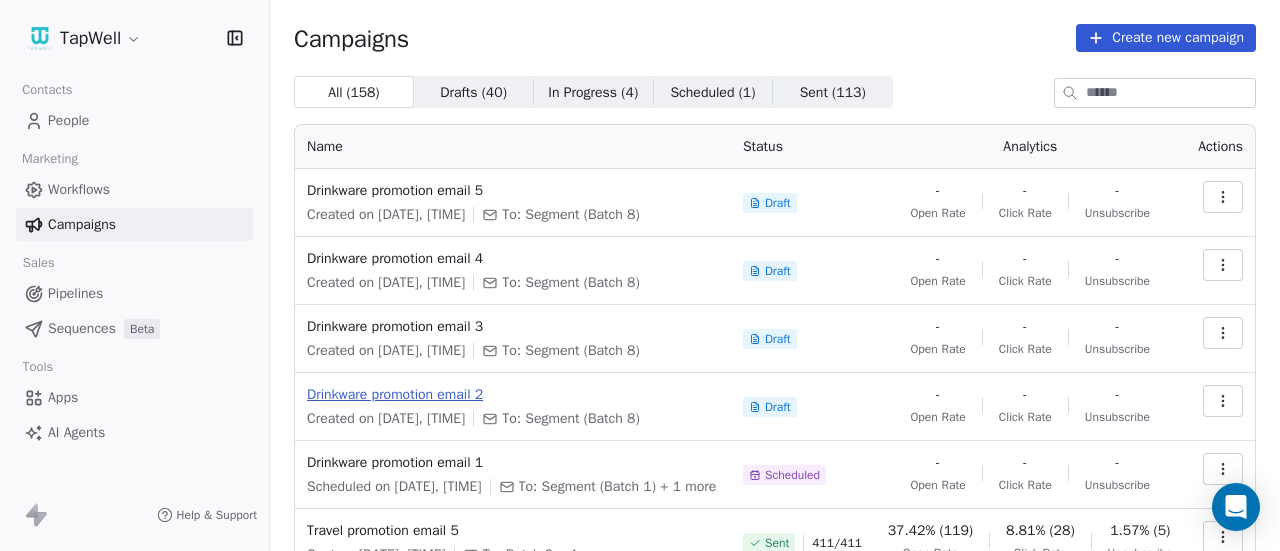 click on "Drinkware promotion email 2" at bounding box center (513, 395) 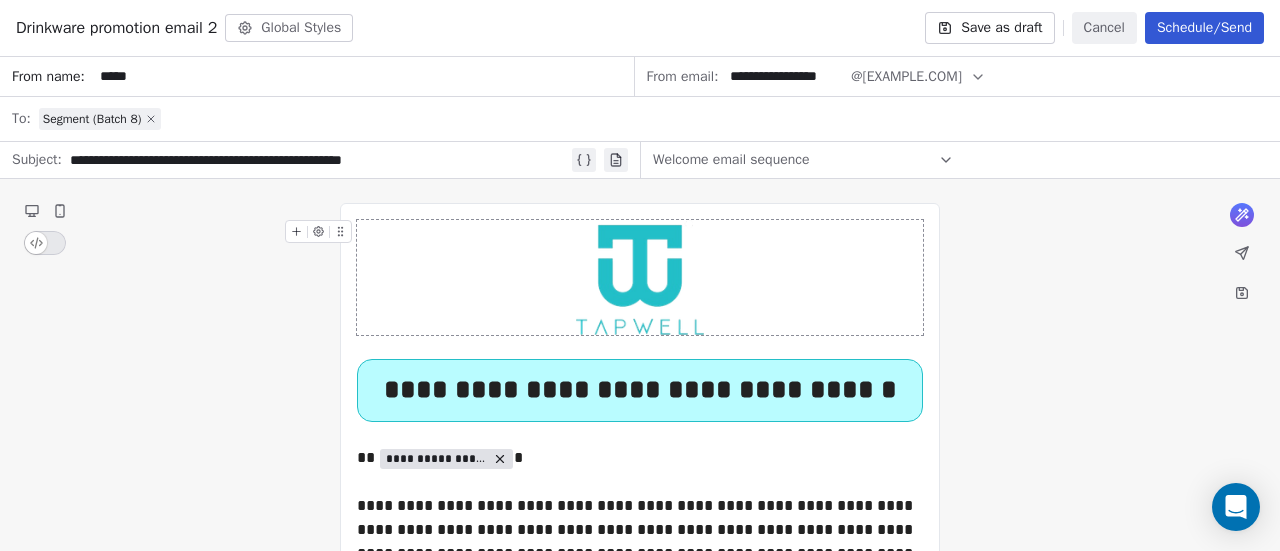 click 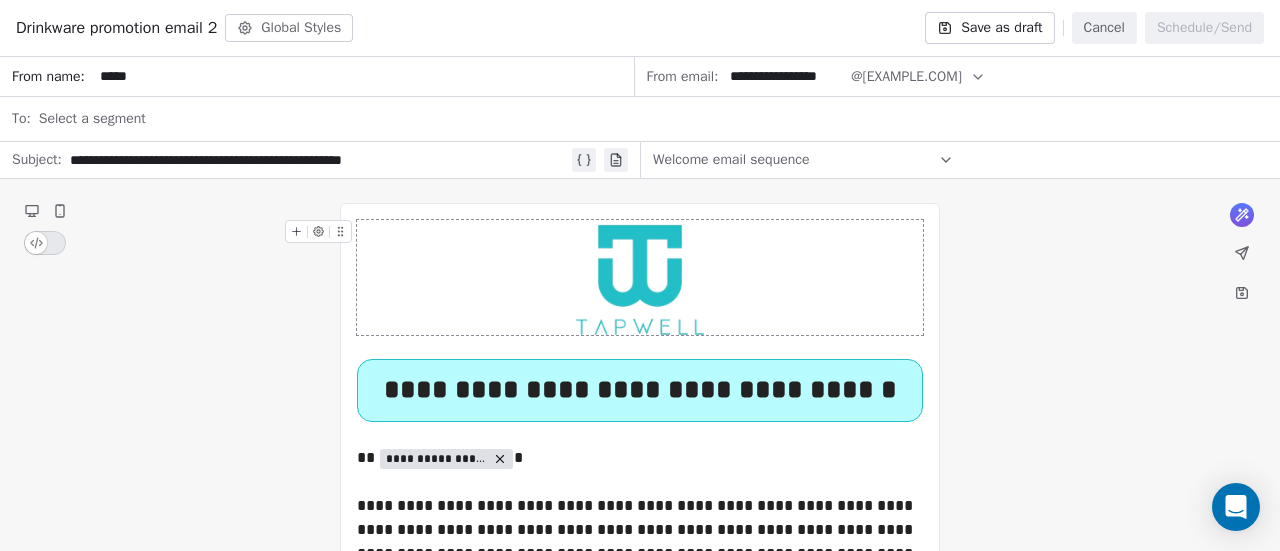 click on "Select a segment" at bounding box center [92, 119] 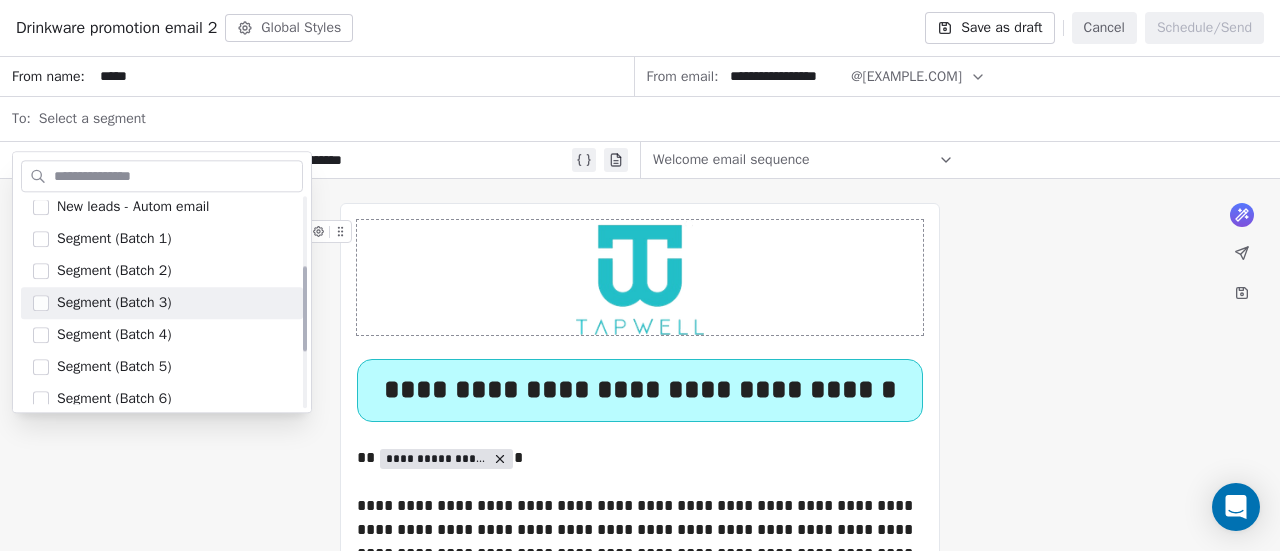 scroll, scrollTop: 170, scrollLeft: 0, axis: vertical 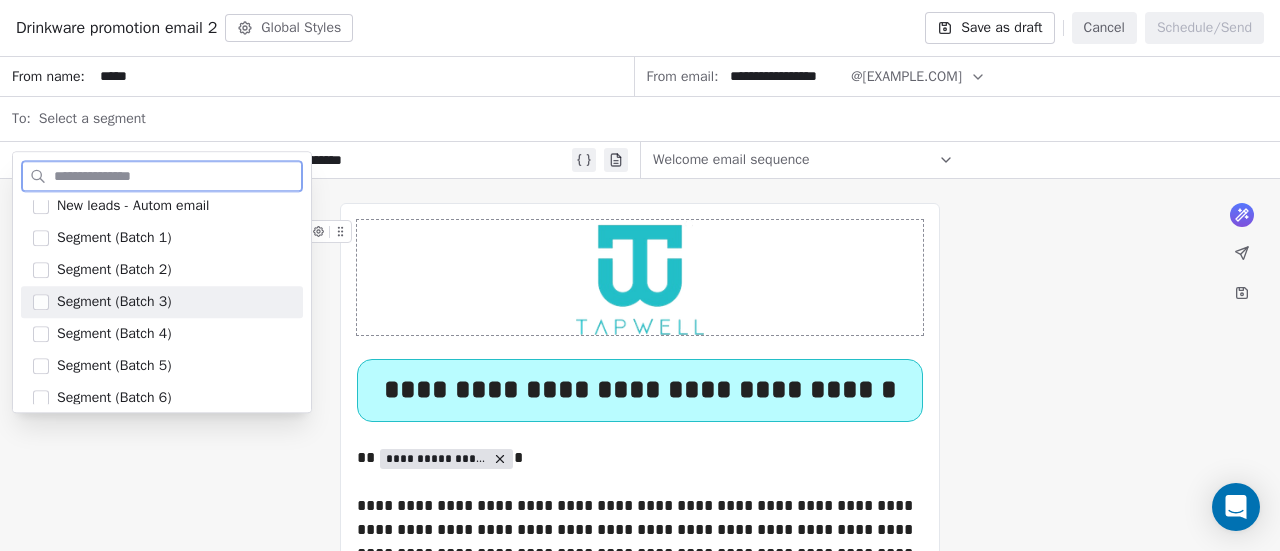 click on "Segment (Batch 3)" at bounding box center (162, 302) 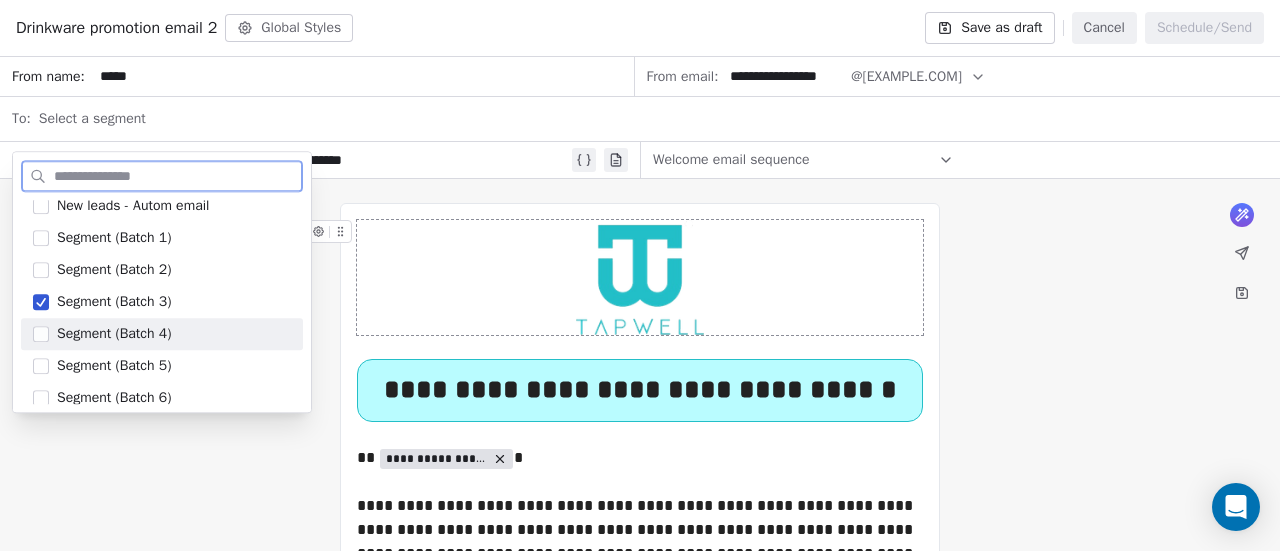 click on "Segment (Batch 4)" at bounding box center (162, 334) 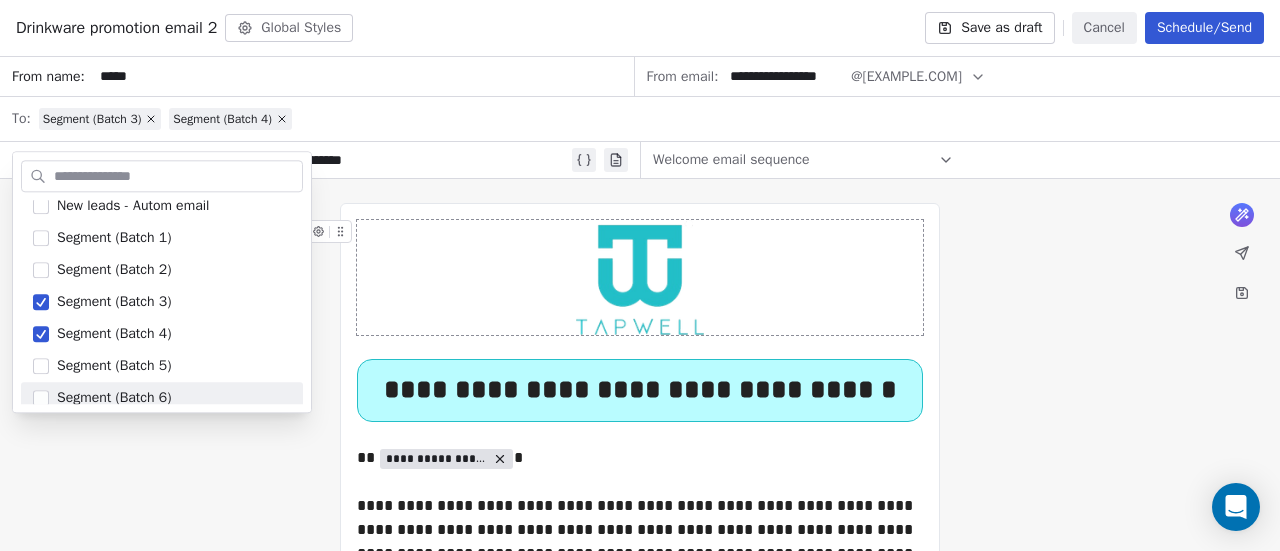click on "**********" at bounding box center [640, 1902] 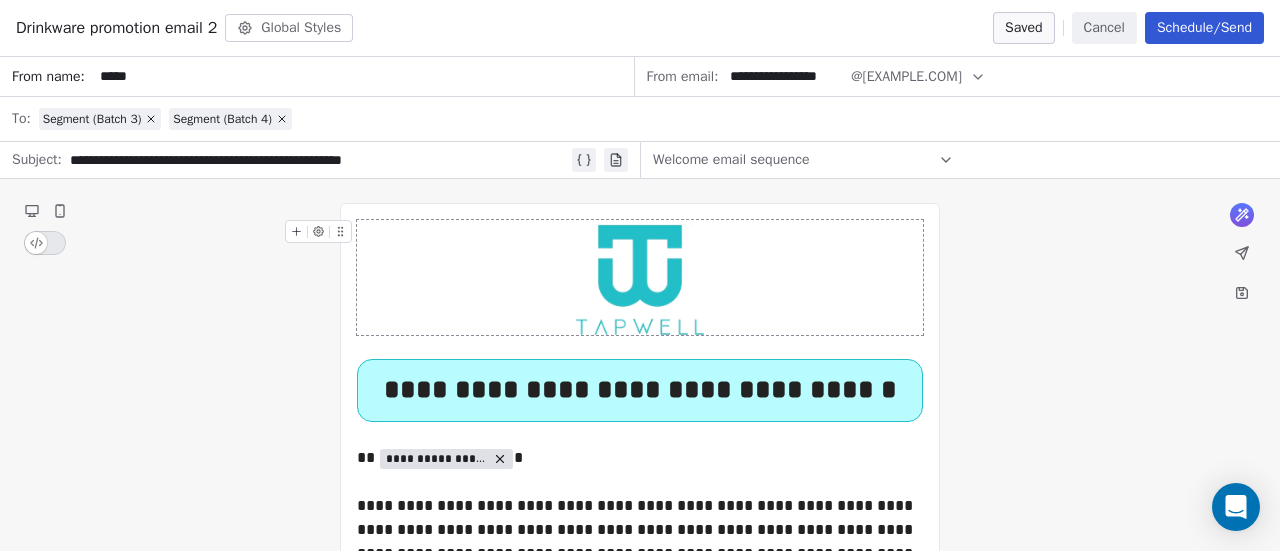 click on "**********" at bounding box center [784, 76] 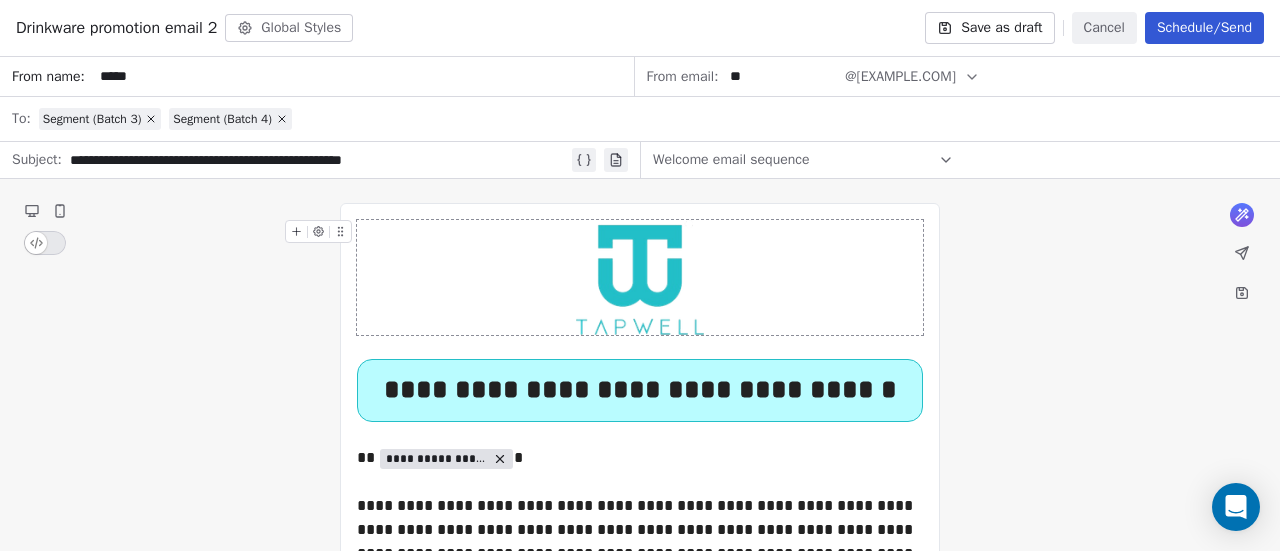 type on "*" 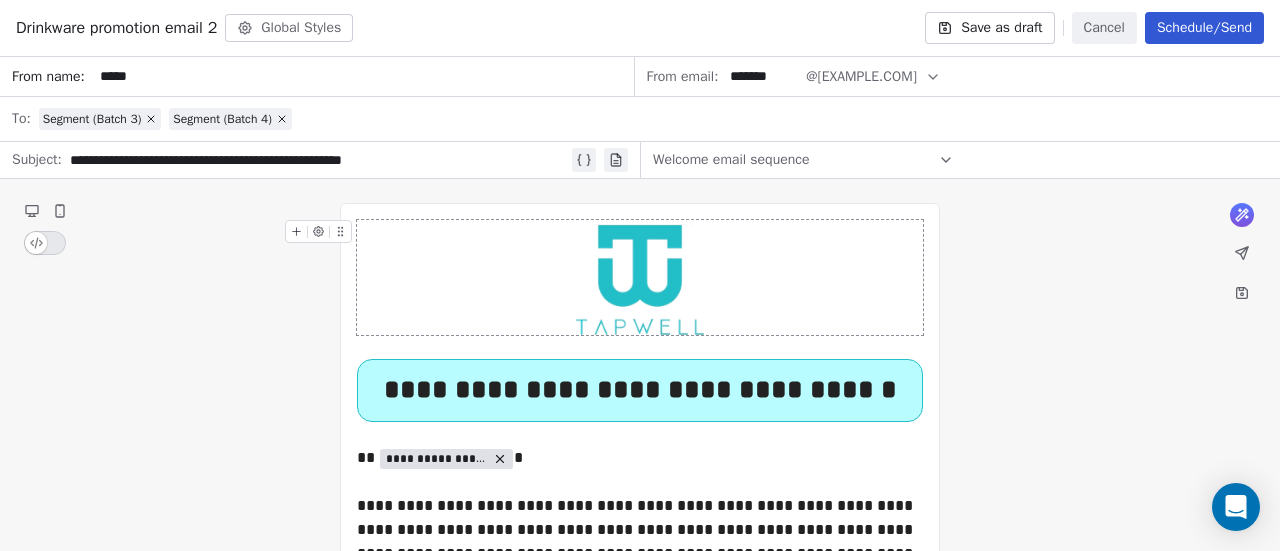 type on "*******" 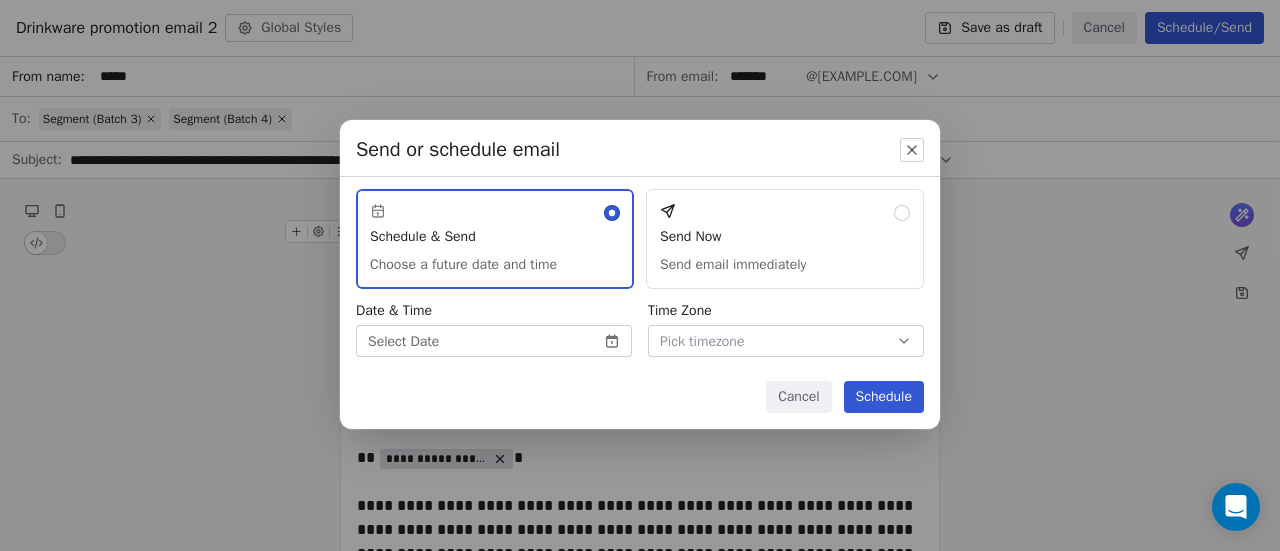 click on "TapWell Contacts People Marketing Workflows Campaigns Sales Pipelines Sequences Beta Tools Apps AI Agents Help & Support Campaigns  Create new campaign All ( 158 ) All ( 158 ) Drafts ( 40 ) Drafts ( 40 ) In Progress ( 4 ) In Progress ( 4 ) Scheduled ( 1 ) Scheduled ( 1 ) Sent ( 113 ) Sent ( 113 ) Name Status Analytics Actions Drinkware promotion email 5 Created on Jul 23, 2025, 12:43 PM To: Segment (Batch 8)  Draft - Open Rate - Click Rate - Unsubscribe Drinkware promotion email 4 Created on Jul 23, 2025, 12:43 PM To: Segment (Batch 8)  Draft - Open Rate - Click Rate - Unsubscribe Drinkware promotion email 3 Created on Jul 23, 2025, 12:43 PM To: Segment (Batch 8)  Draft - Open Rate - Click Rate - Unsubscribe Drinkware promotion email 2 Created on Jul 23, 2025, 12:43 PM To: Segment (Batch 3) + 1 more Draft - Open Rate - Click Rate - Unsubscribe Drinkware promotion email 1 Scheduled on Jul 24, 2025, 12:30 PM To: Segment (Batch 1) + 1 more Scheduled - Open Rate - Click Rate - Unsubscribe To: Batch 9 + 1 more /" at bounding box center [640, 275] 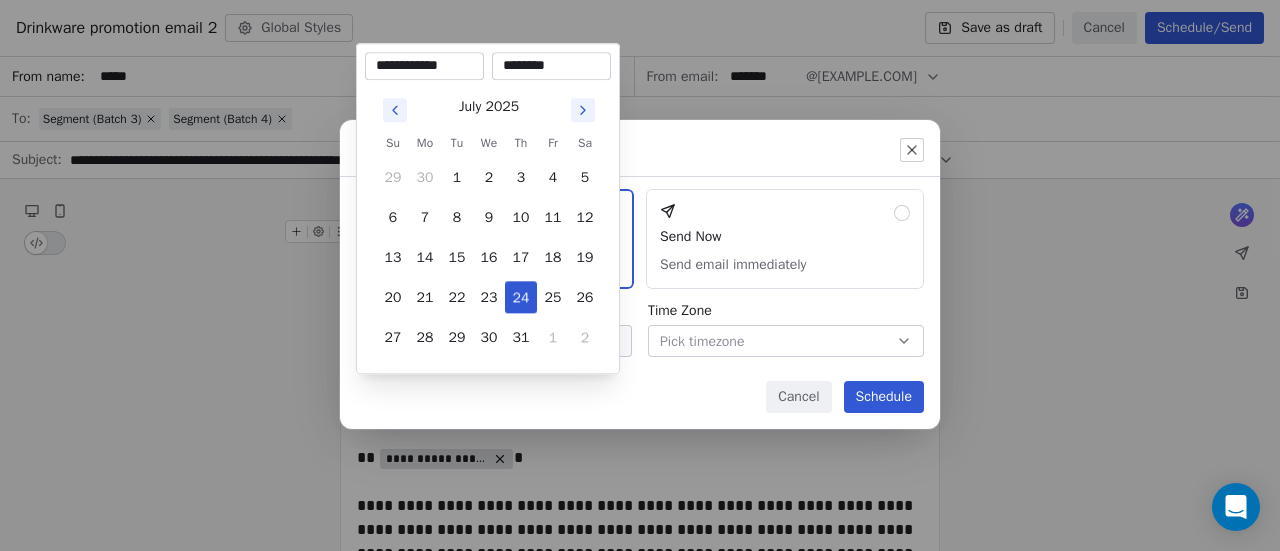 click on "********" at bounding box center [551, 66] 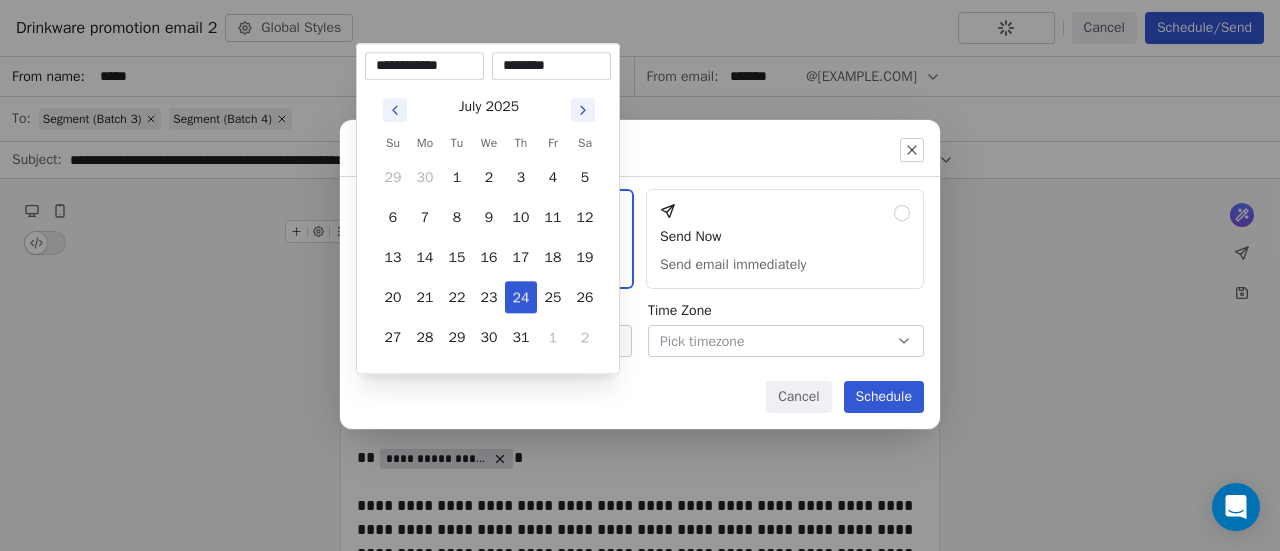 click on "********" at bounding box center (551, 66) 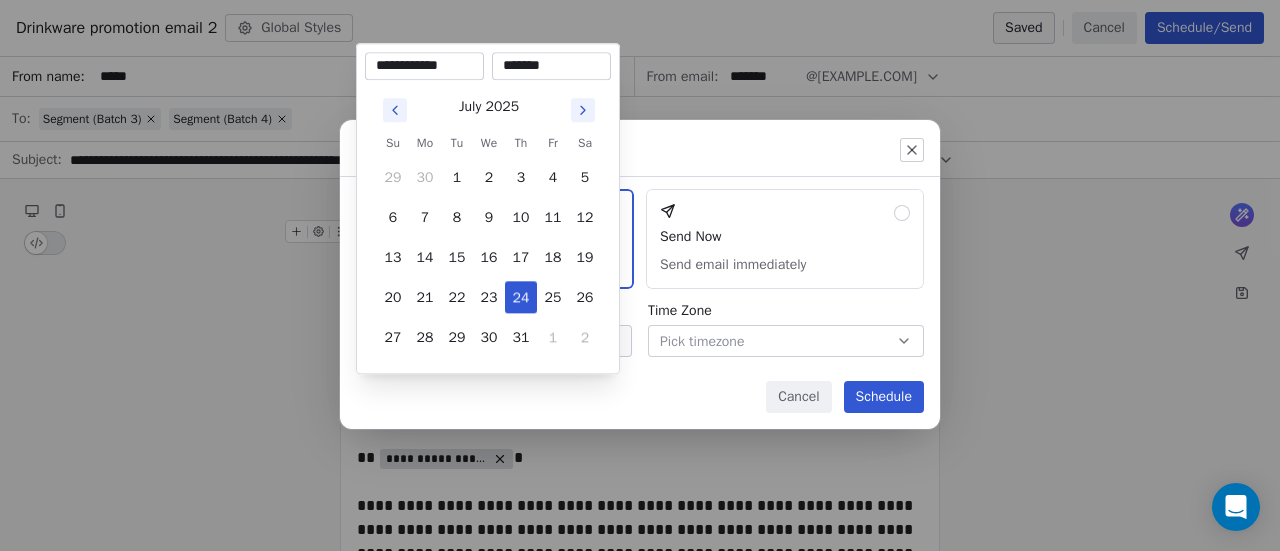 click on "*******" at bounding box center [551, 66] 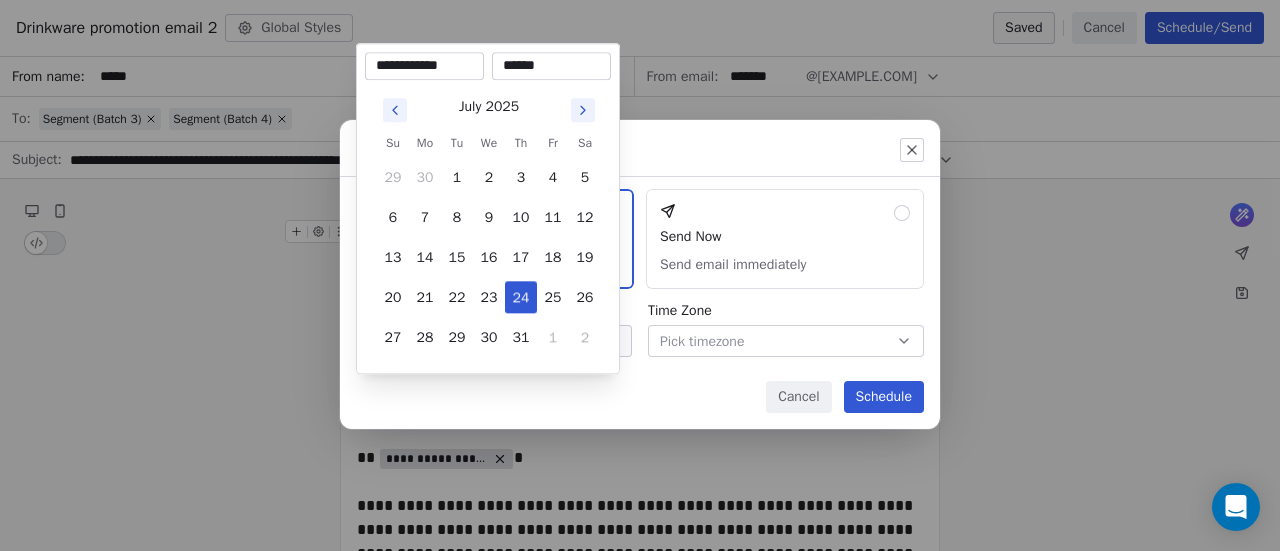 type on "******" 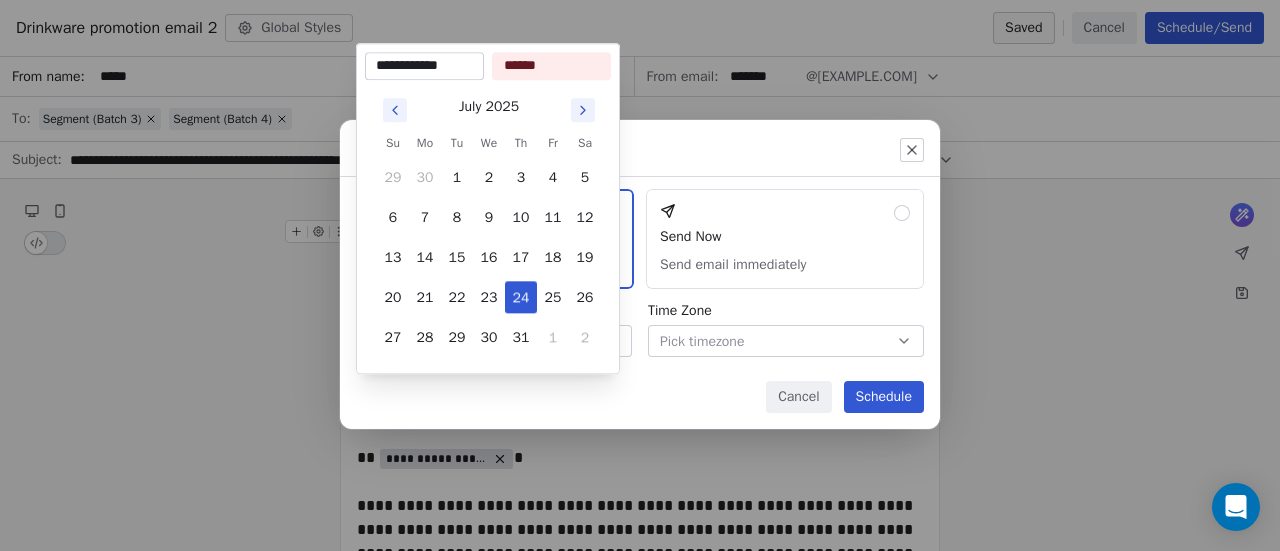 click on "Send or schedule email Schedule & Send Choose a future date and time Send Now Send email immediately Date & Time Jul 24, 2025 12:04 PM Time Zone Pick timezone Cancel Schedule" at bounding box center (640, 275) 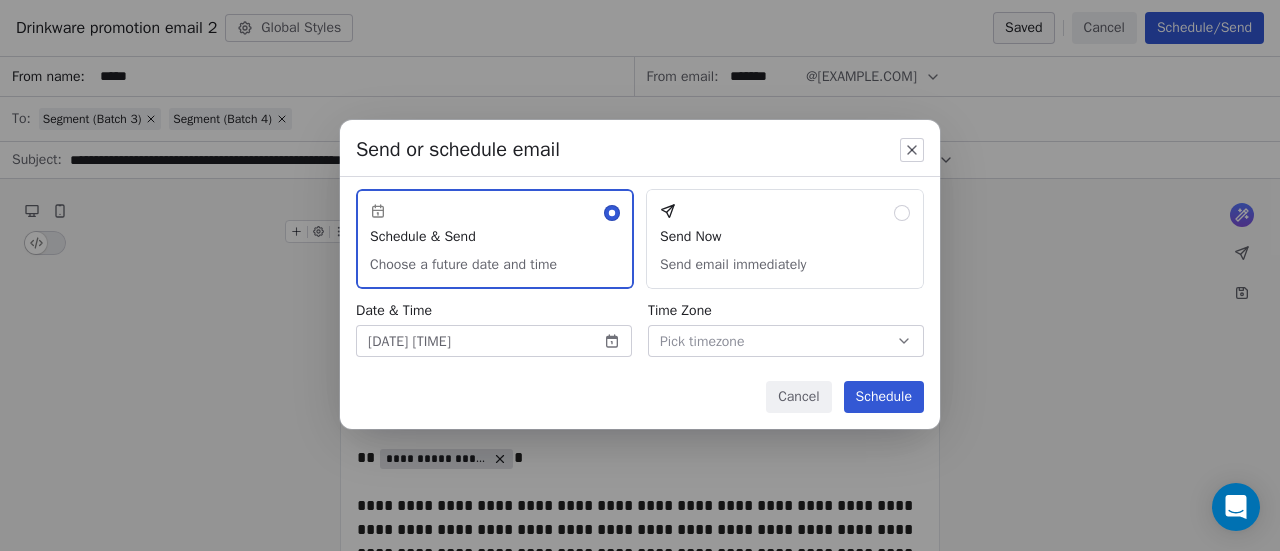 click on "TapWell Contacts People Marketing Workflows Campaigns Sales Pipelines Sequences Beta Tools Apps AI Agents Help & Support Campaigns  Create new campaign All ( 158 ) All ( 158 ) Drafts ( 40 ) Drafts ( 40 ) In Progress ( 4 ) In Progress ( 4 ) Scheduled ( 1 ) Scheduled ( 1 ) Sent ( 113 ) Sent ( 113 ) Name Status Analytics Actions Drinkware promotion email 5 Created on Jul 23, 2025, 12:43 PM To: Segment (Batch 8)  Draft - Open Rate - Click Rate - Unsubscribe Drinkware promotion email 4 Created on Jul 23, 2025, 12:43 PM To: Segment (Batch 8)  Draft - Open Rate - Click Rate - Unsubscribe Drinkware promotion email 3 Created on Jul 23, 2025, 12:43 PM To: Segment (Batch 8)  Draft - Open Rate - Click Rate - Unsubscribe Drinkware promotion email 2 Created on Jul 23, 2025, 12:43 PM To: Segment (Batch 3) + 1 more Draft - Open Rate - Click Rate - Unsubscribe Drinkware promotion email 1 Scheduled on Jul 24, 2025, 12:30 PM To: Segment (Batch 1) + 1 more Scheduled - Open Rate - Click Rate - Unsubscribe To: Batch 9 + 1 more /" at bounding box center [640, 275] 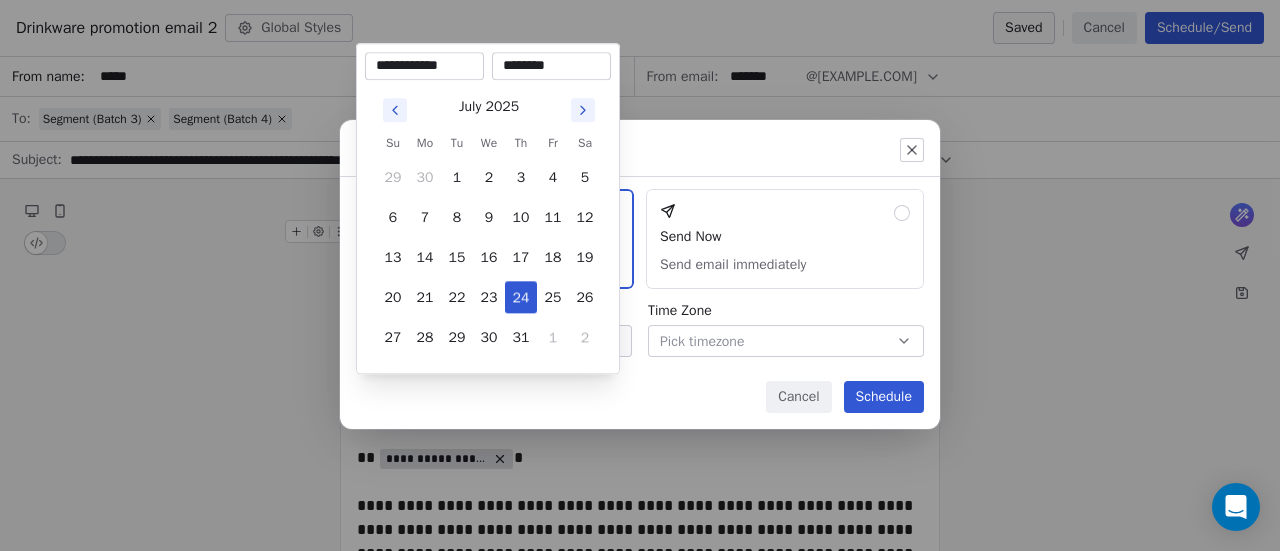 click on "********" at bounding box center (551, 66) 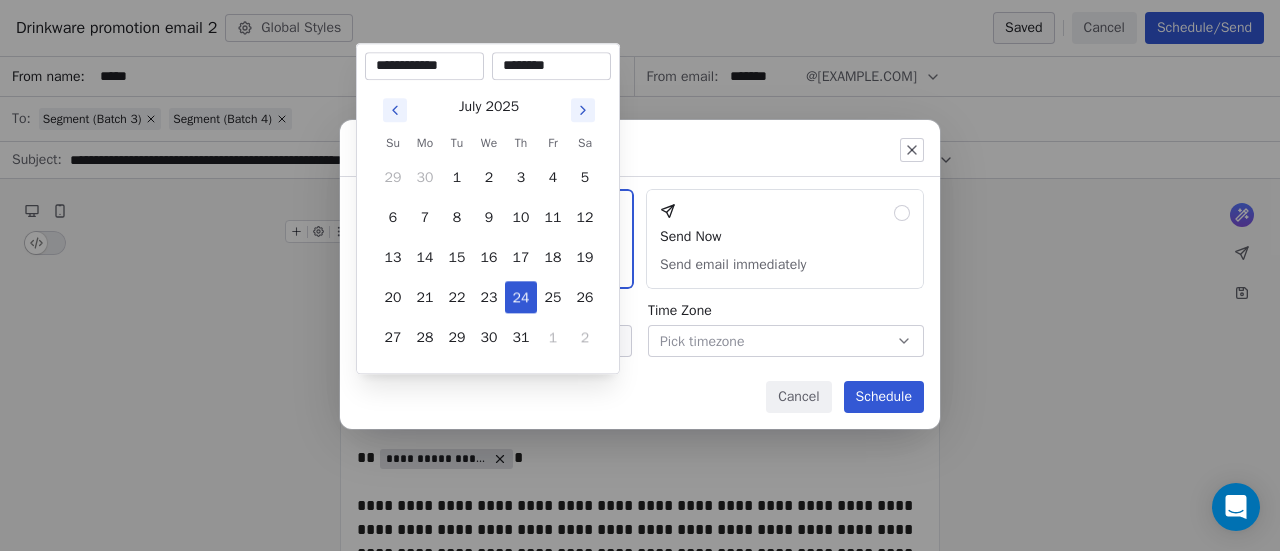 click on "********" at bounding box center (551, 66) 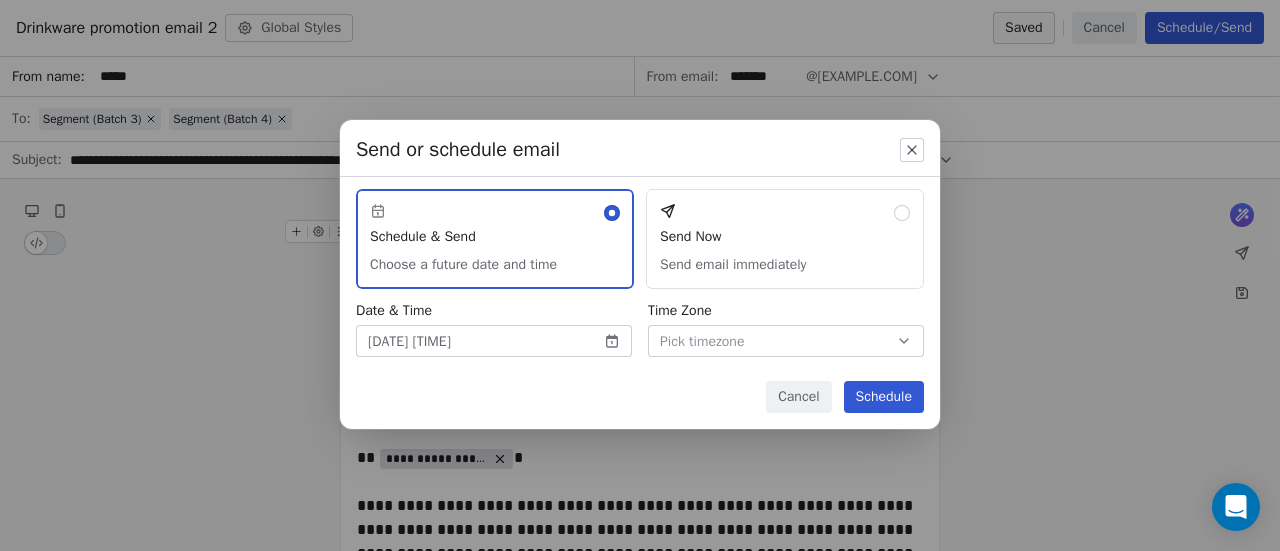 click on "Schedule" at bounding box center (884, 397) 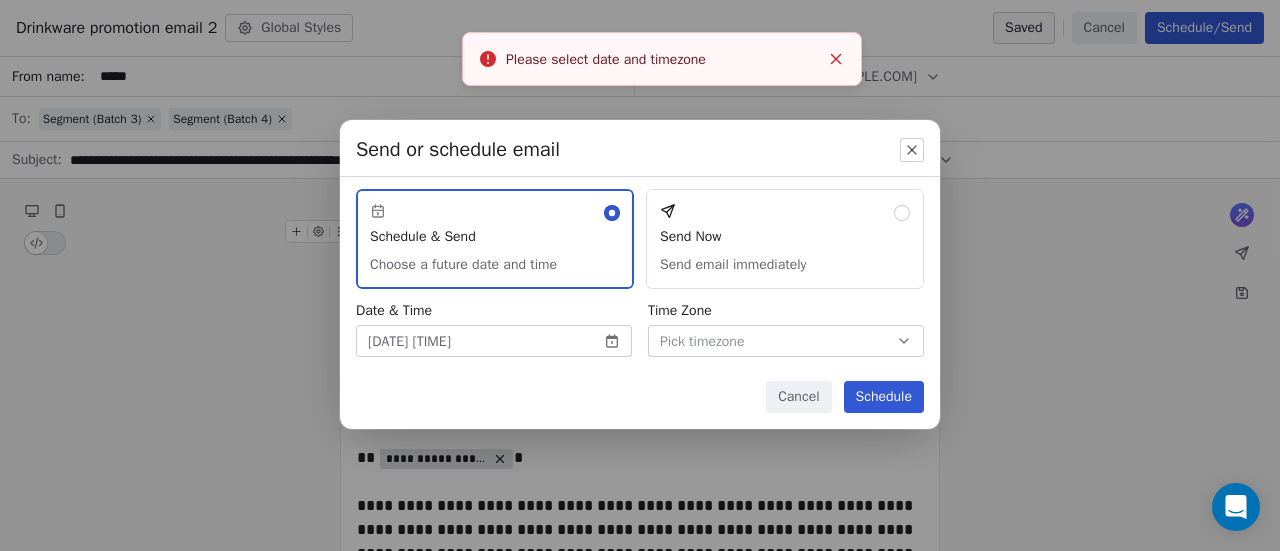 click on "Pick timezone" at bounding box center [786, 341] 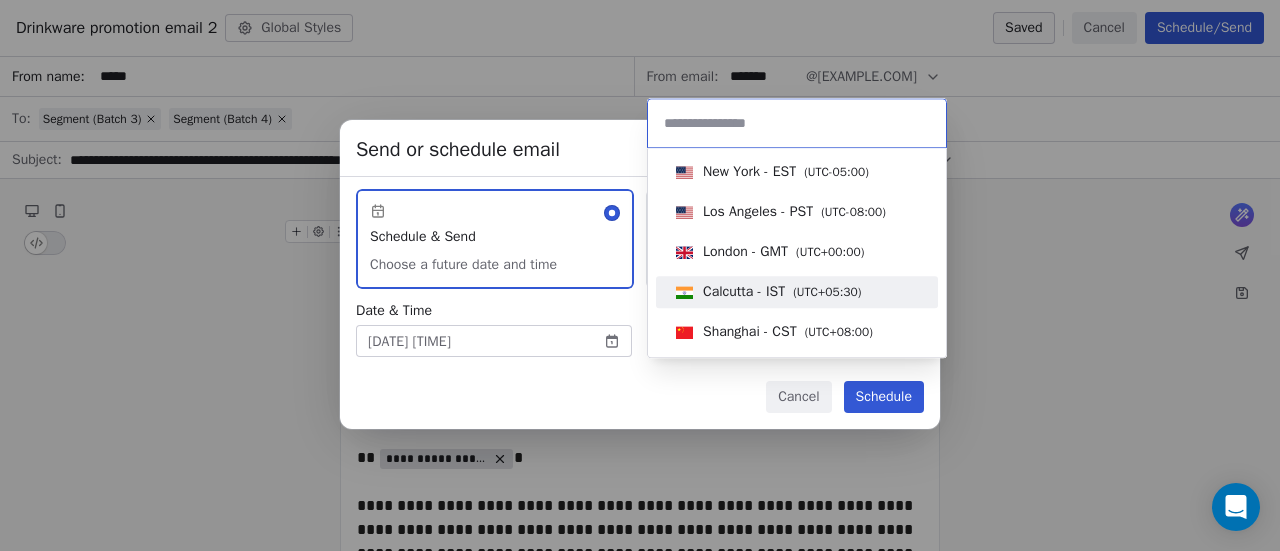 click on "New York - EST ( UTC-05:00 ) Los Angeles - PST ( UTC-08:00 ) London - GMT ( UTC+00:00 ) Calcutta - IST ( UTC+05:30 ) Shanghai - CST ( UTC+08:00 ) Tokyo - JST ( UTC+09:00 ) São Paulo - BRT ( UTC-03:00 ) Toronto - EST ( UTC-05:00 ) Kabul - AFT ( UTC+04:30 ) Abidjan - GMT ( UTC+00:00 )" at bounding box center [797, 1896] 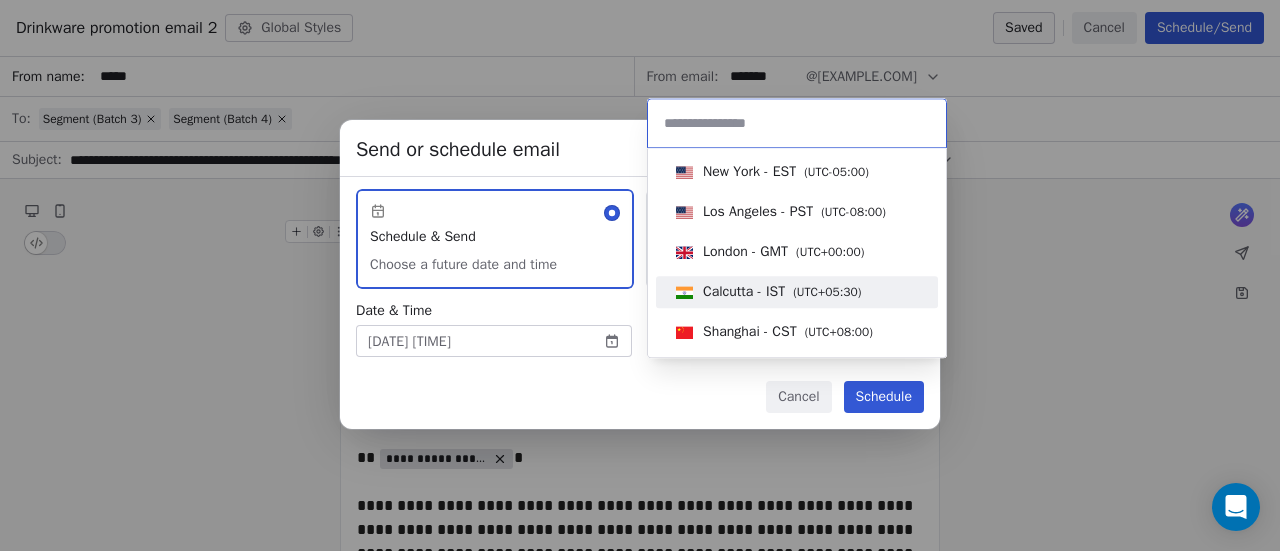 click on "Calcutta - IST ( UTC+05:30 )" at bounding box center [797, 292] 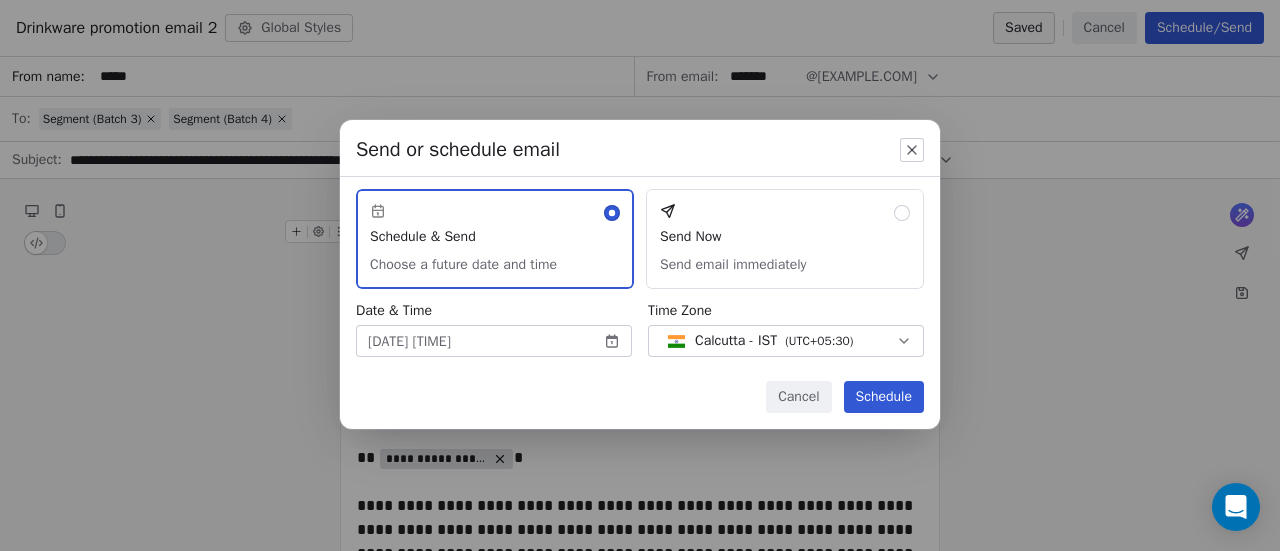 click on "Schedule" at bounding box center [884, 397] 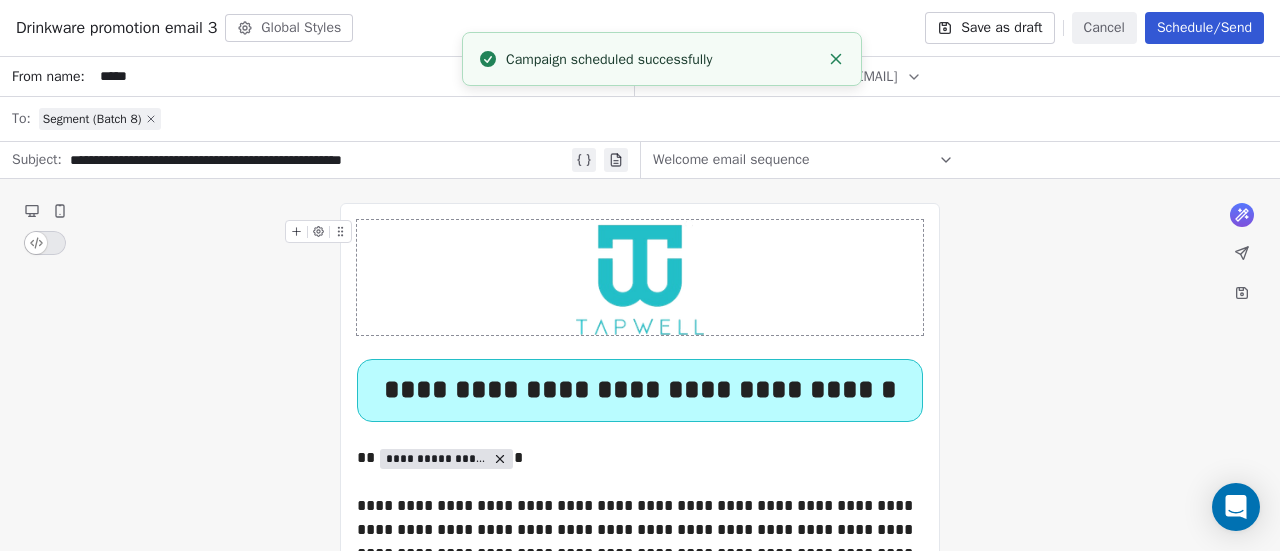 scroll, scrollTop: 0, scrollLeft: 0, axis: both 